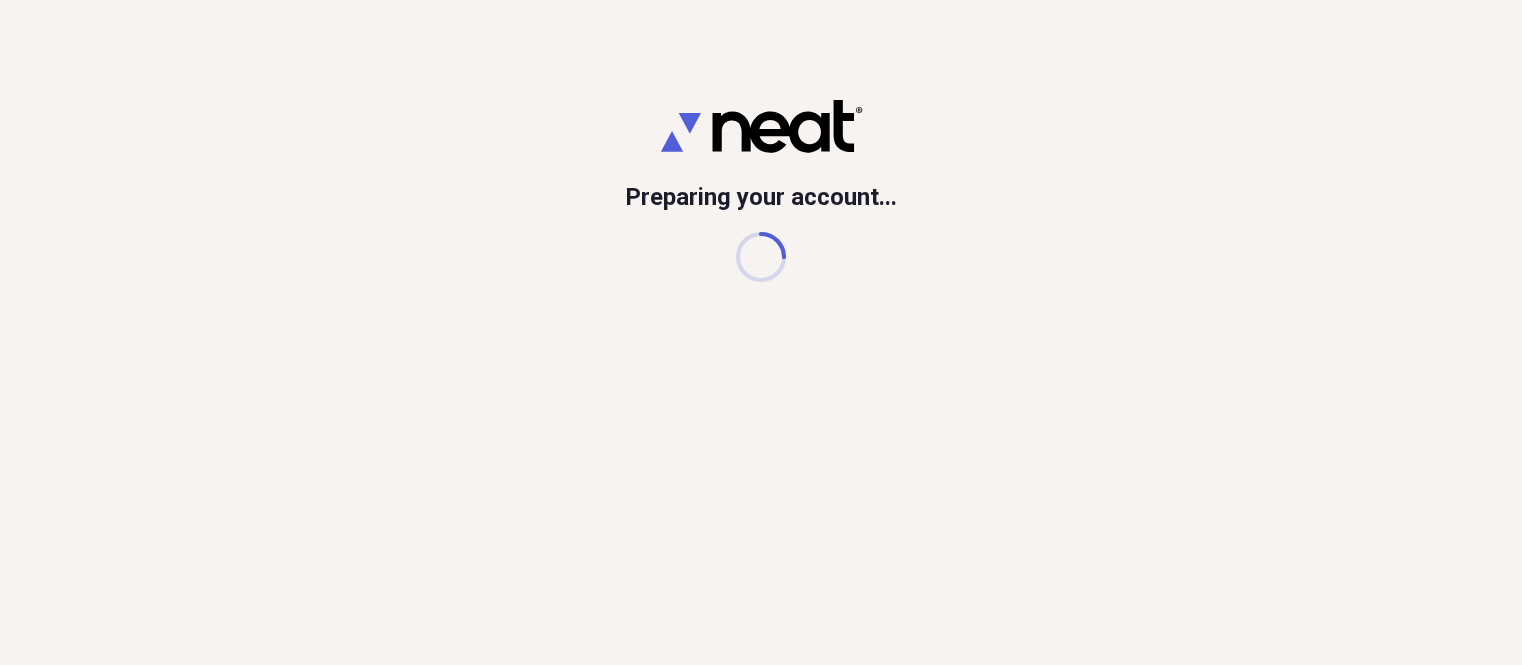 scroll, scrollTop: 0, scrollLeft: 0, axis: both 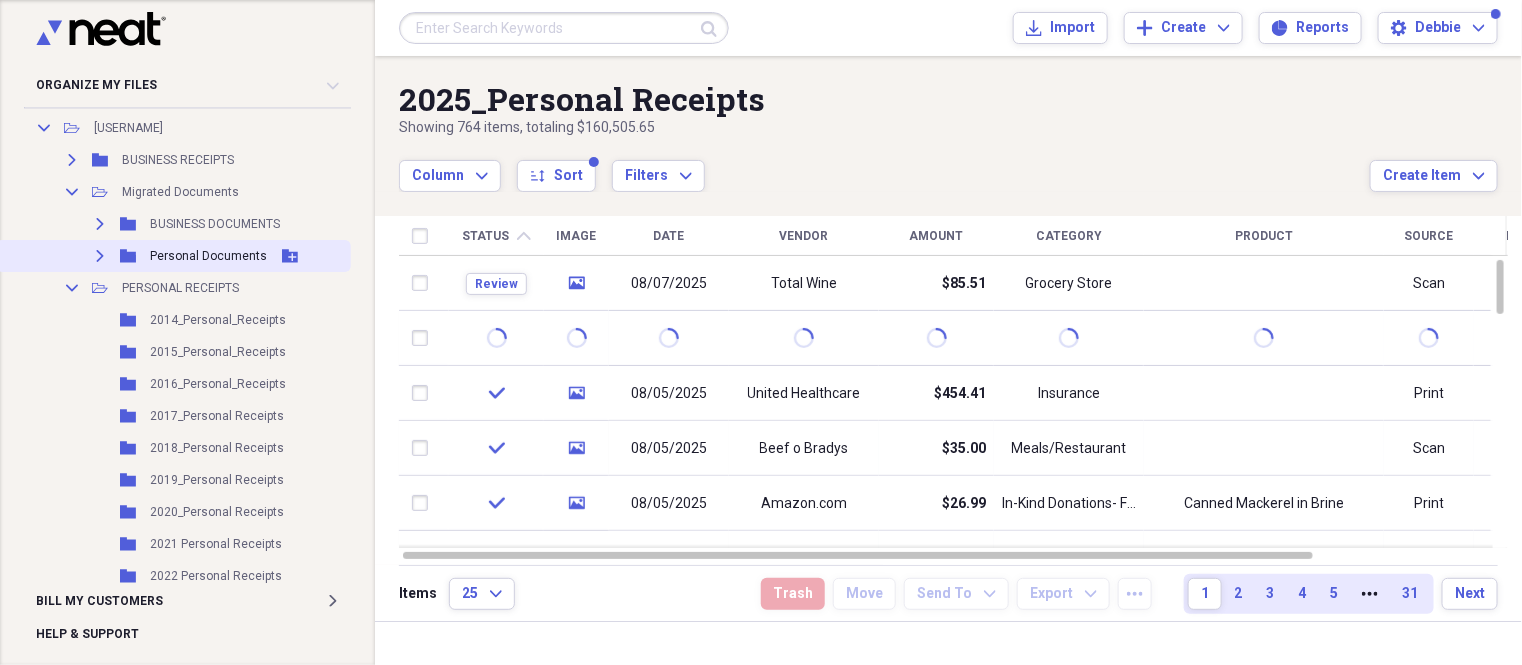 click on "Expand" 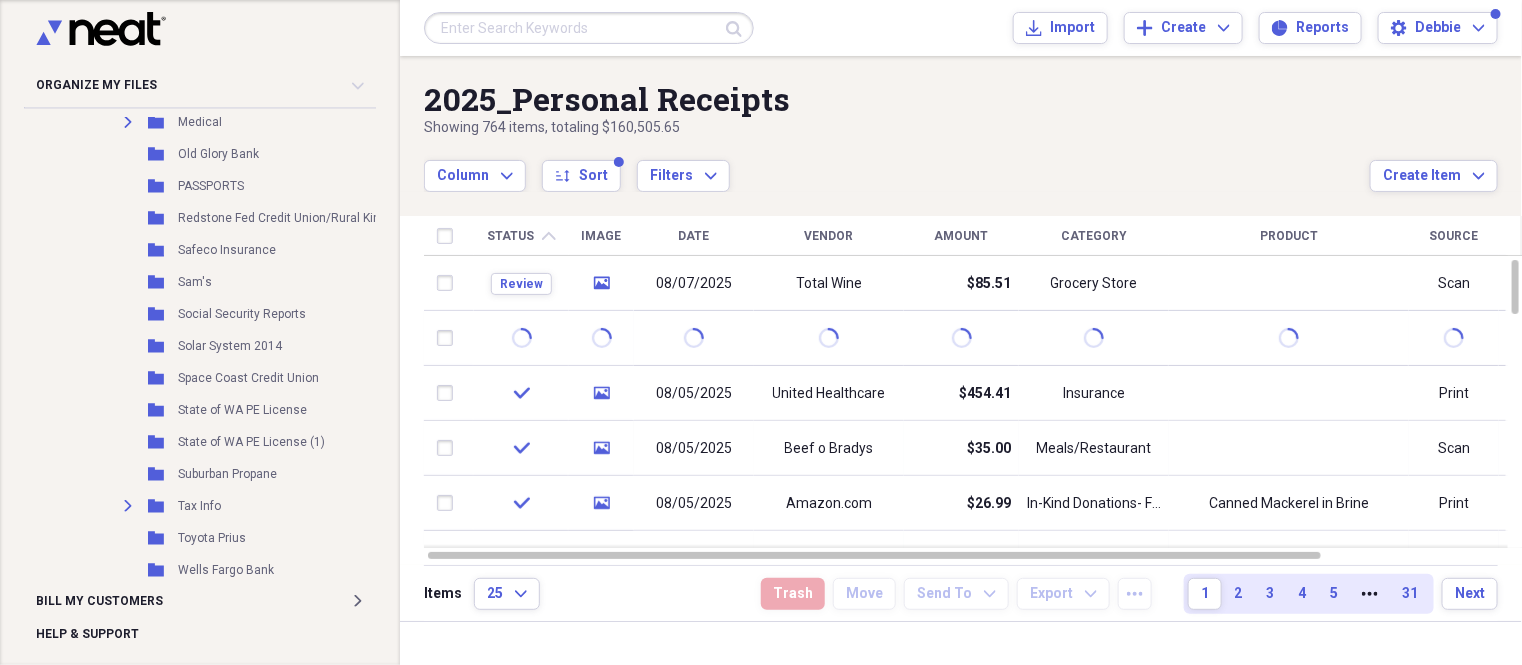 scroll, scrollTop: 1040, scrollLeft: 0, axis: vertical 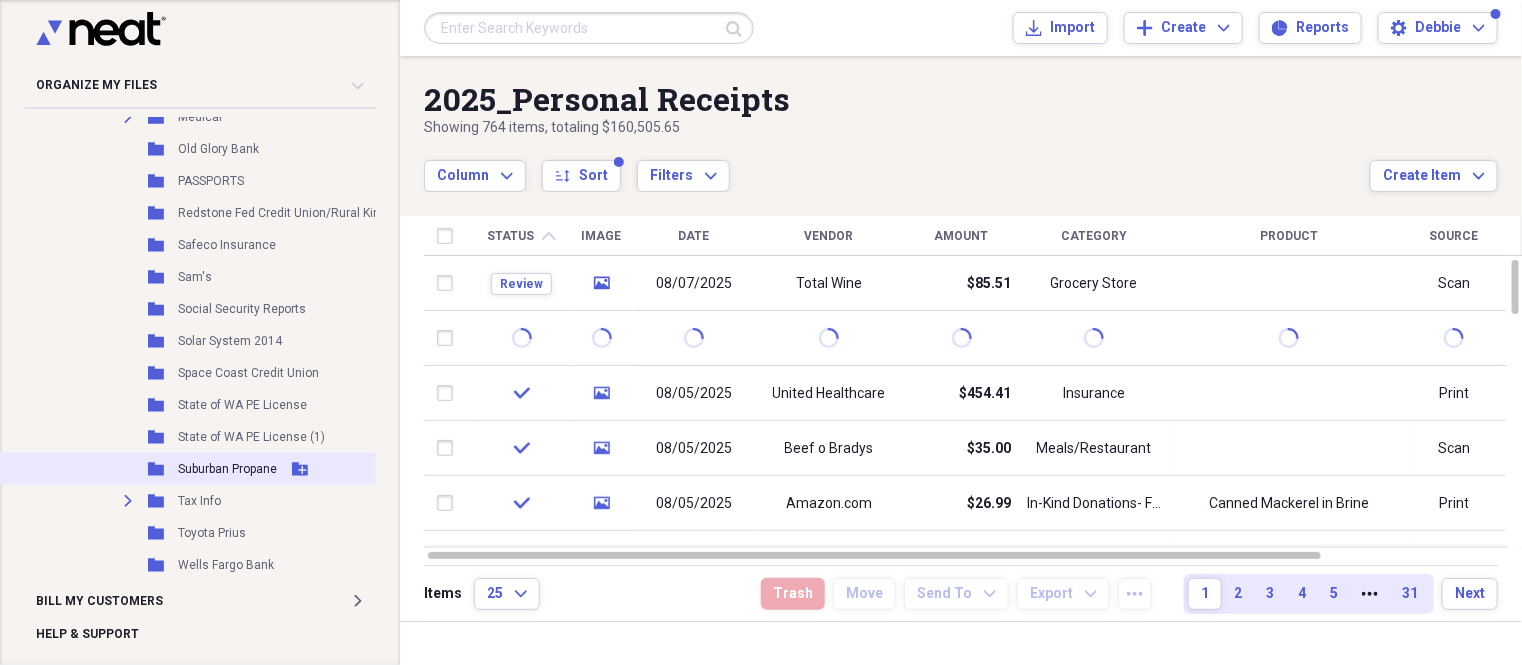 click on "Suburban Propane" at bounding box center (227, 469) 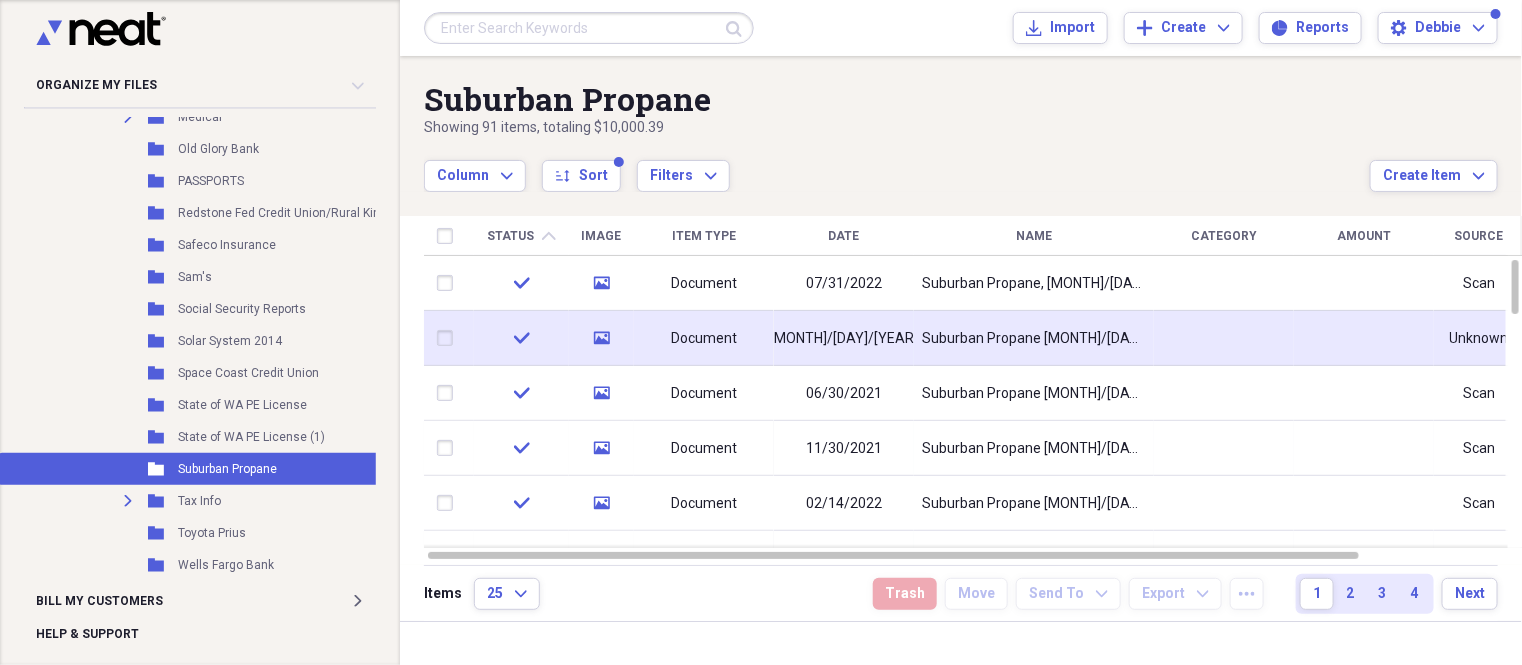click on "Suburban Propane [DATE]" at bounding box center (1034, 338) 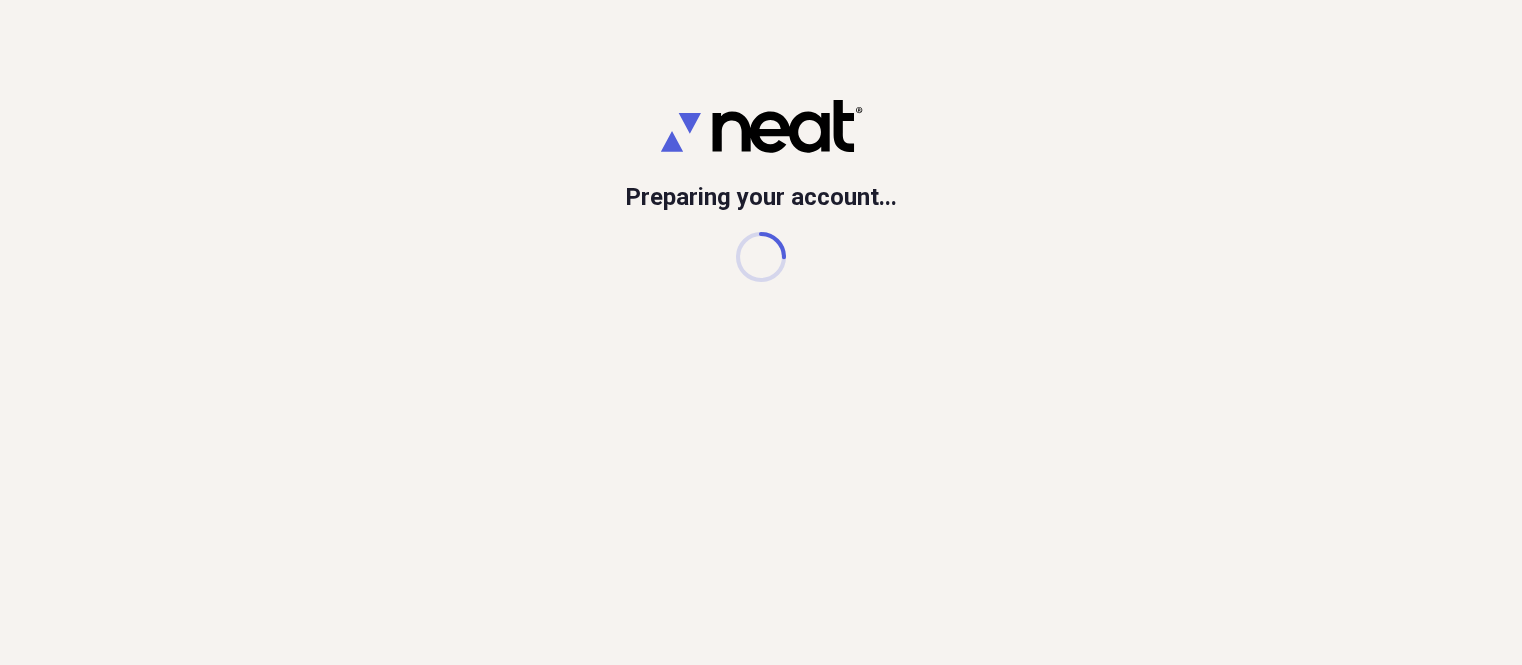 scroll, scrollTop: 0, scrollLeft: 0, axis: both 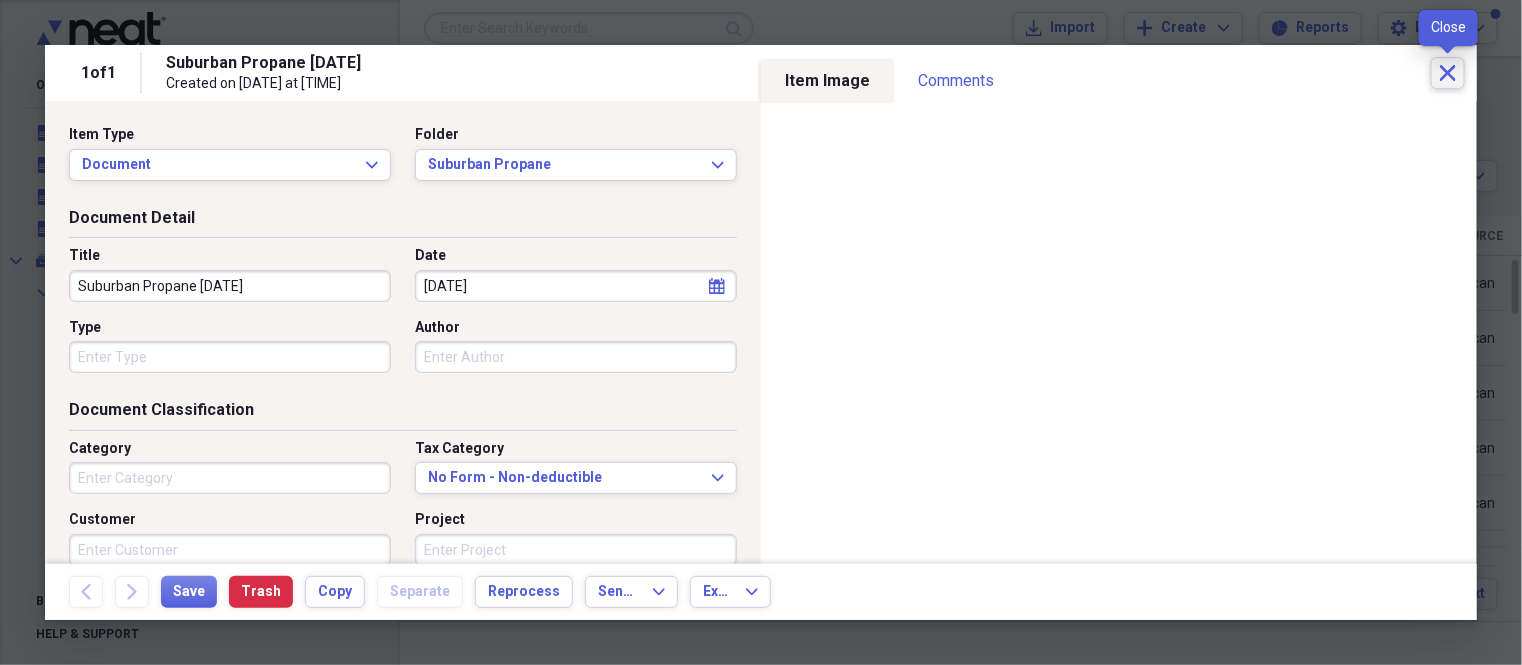 click on "Close" 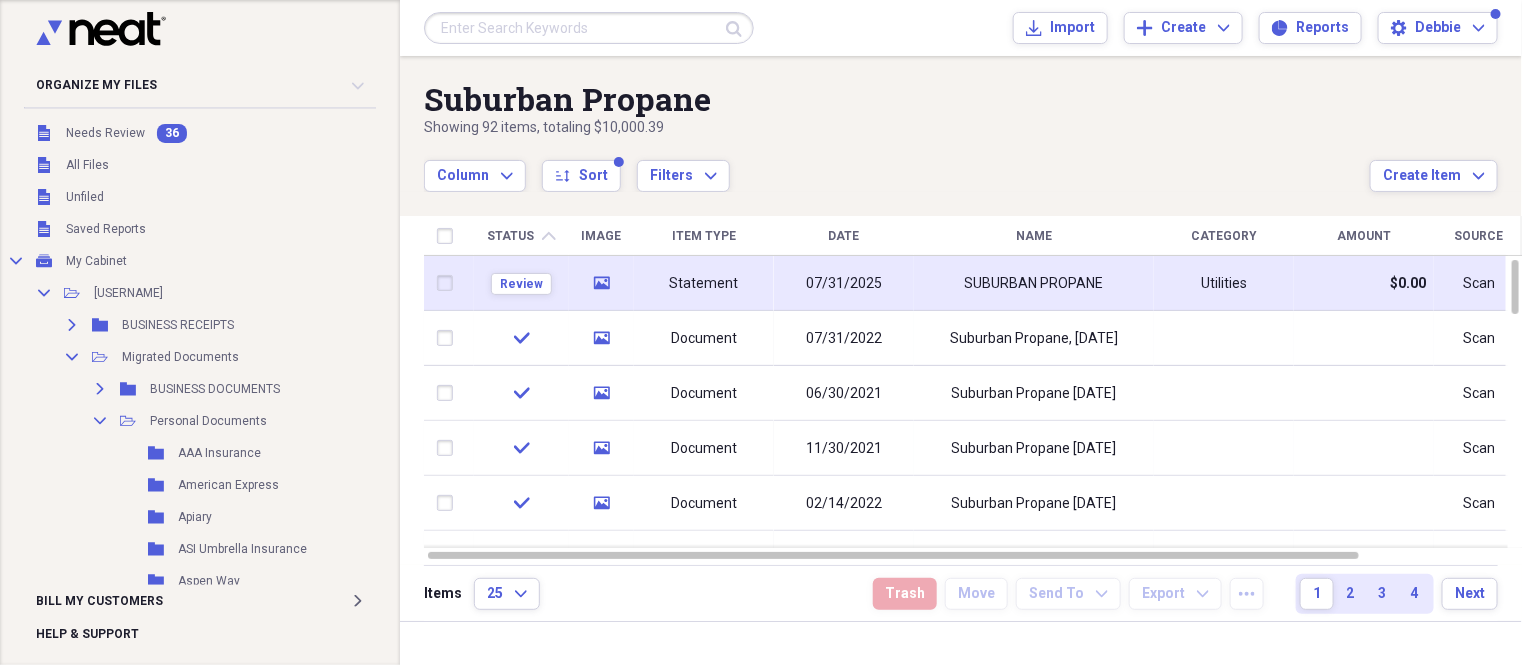 click on "SUBURBAN PROPANE" at bounding box center [1034, 283] 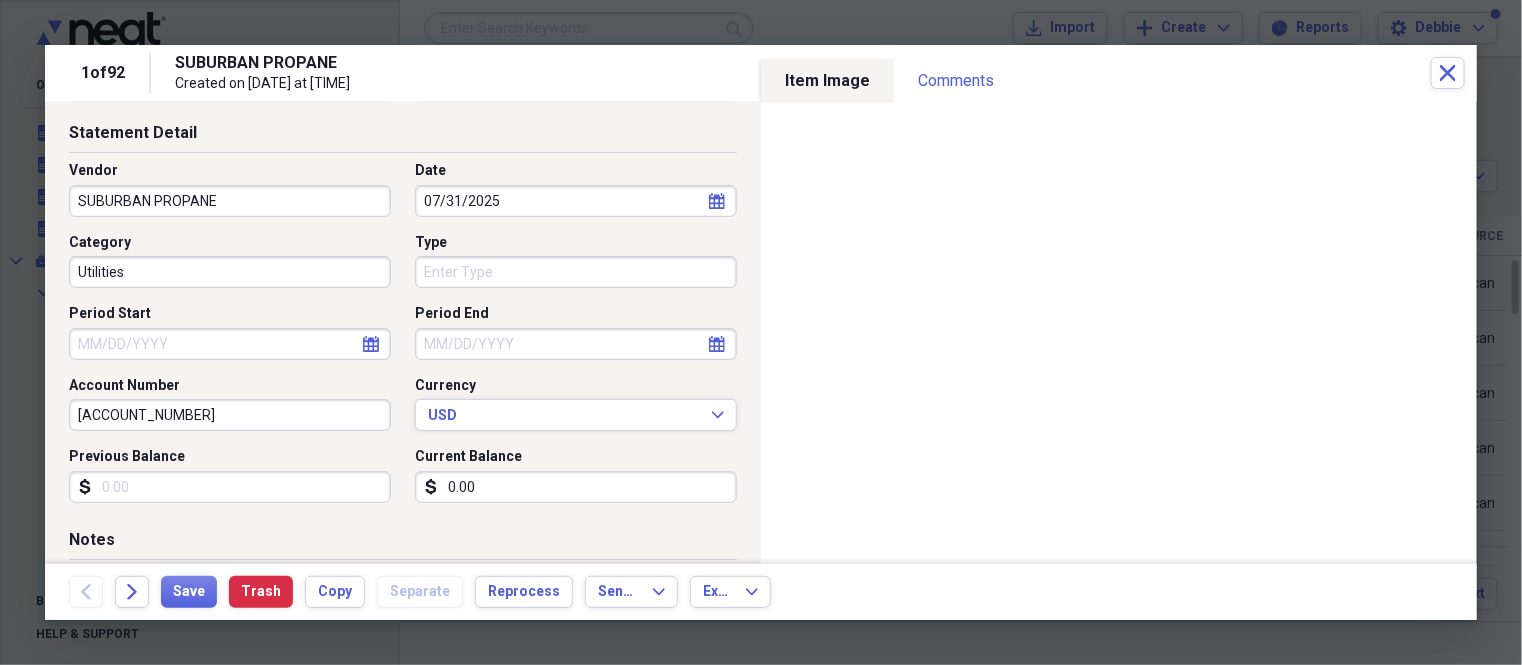 scroll, scrollTop: 124, scrollLeft: 0, axis: vertical 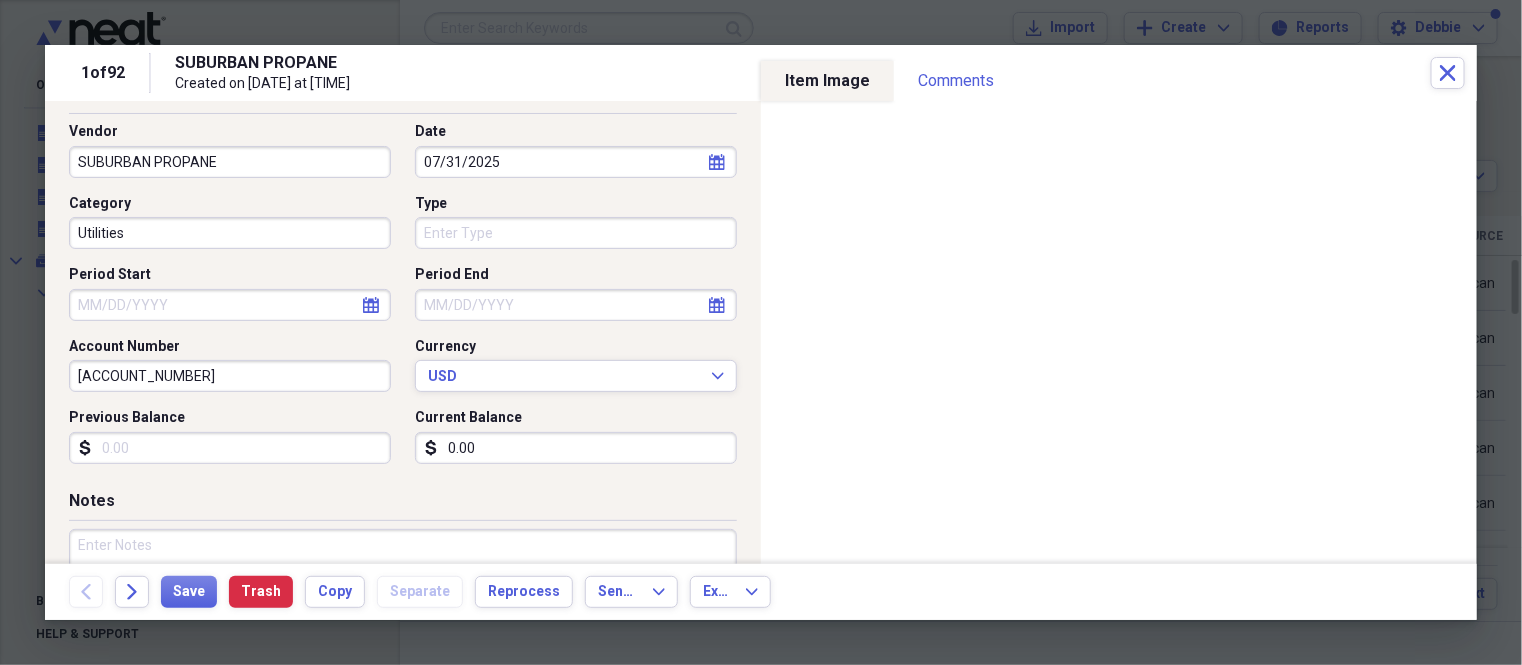 click on "0.00" at bounding box center (576, 448) 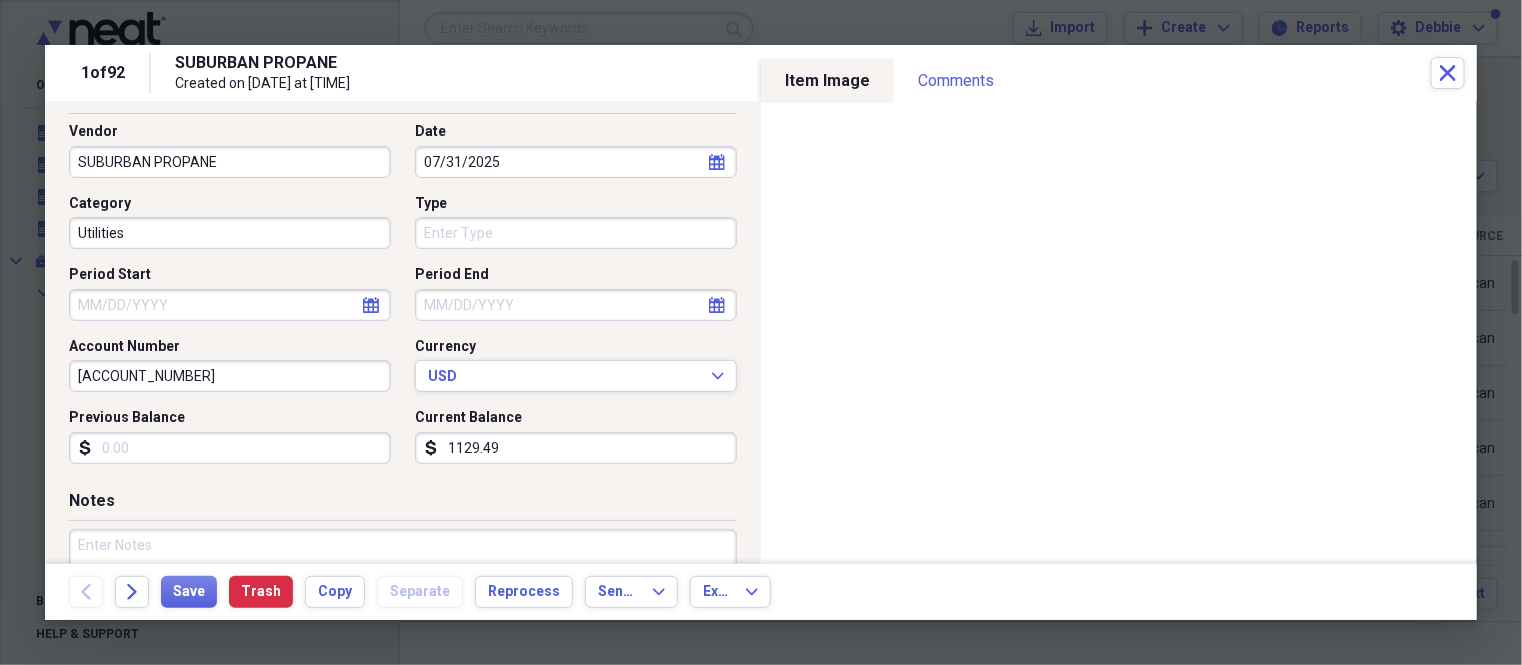type on "1129.49" 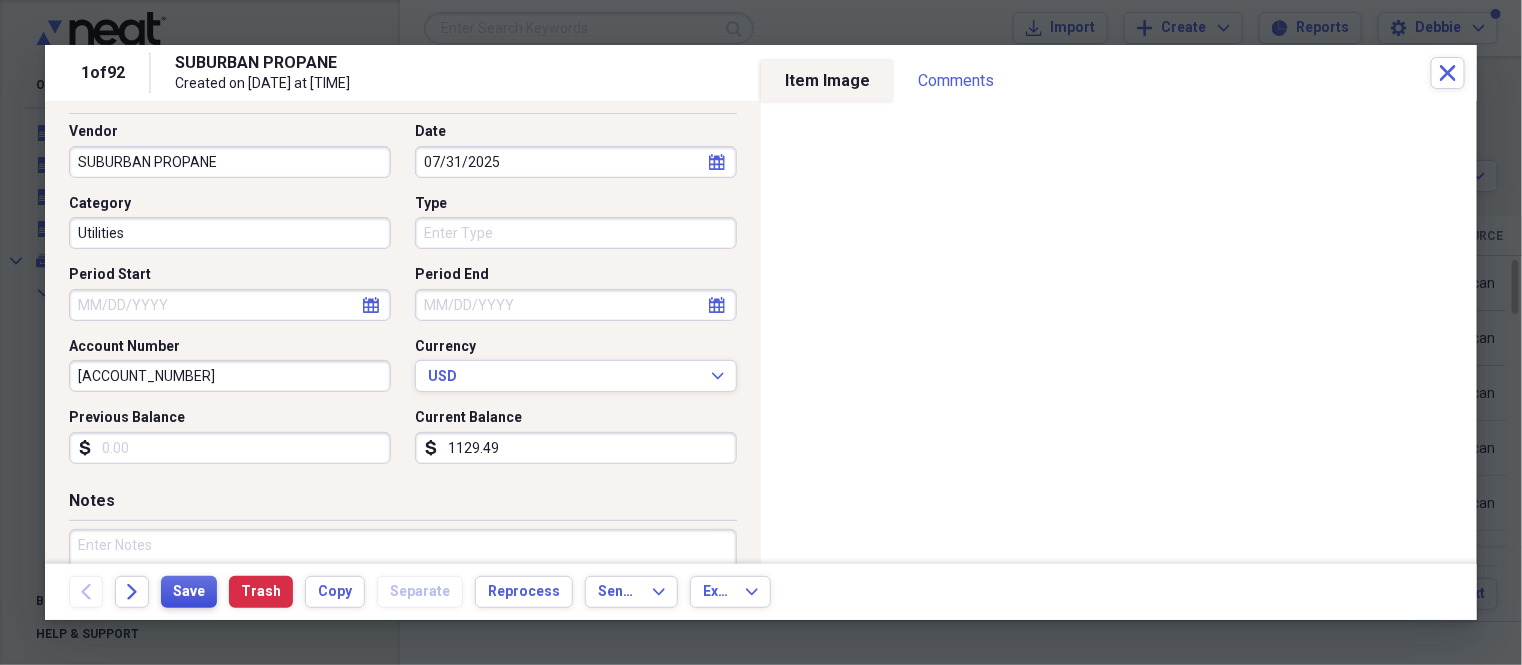click on "Save" at bounding box center (189, 592) 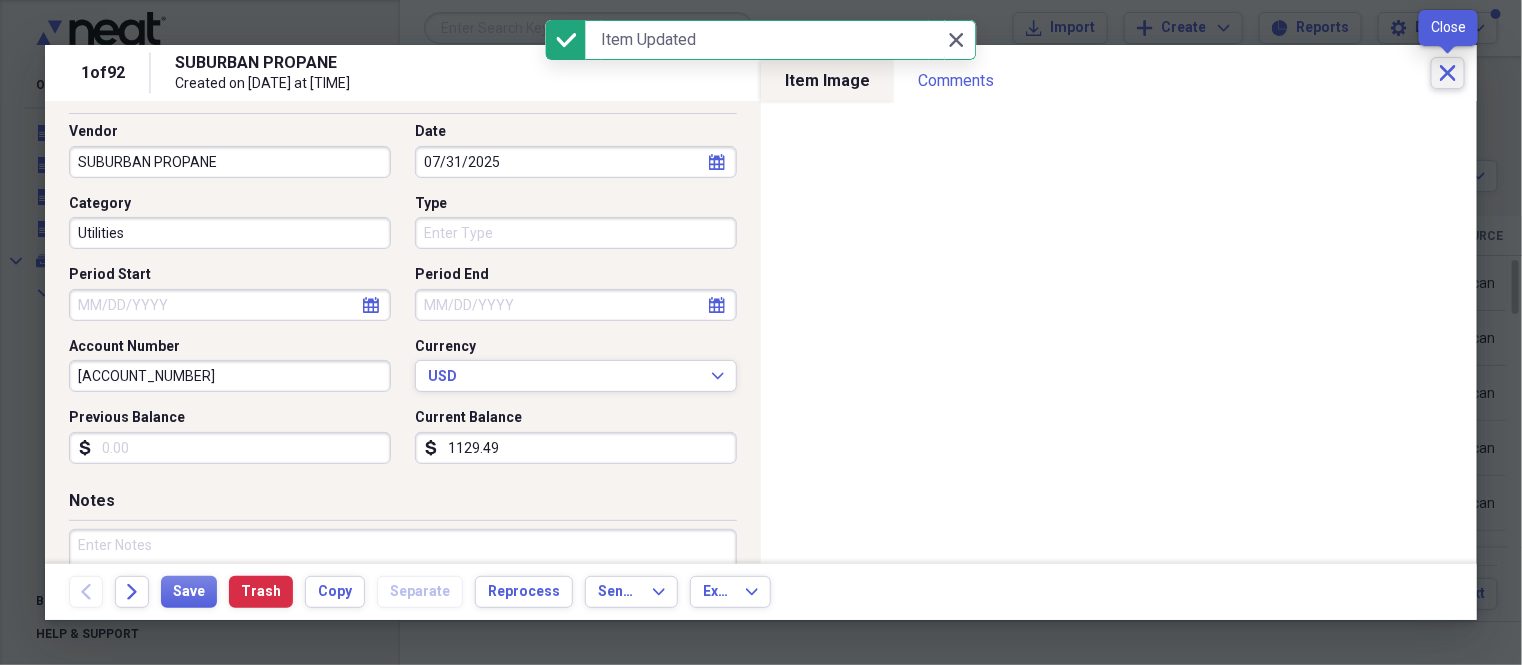 click on "Close" at bounding box center [1448, 73] 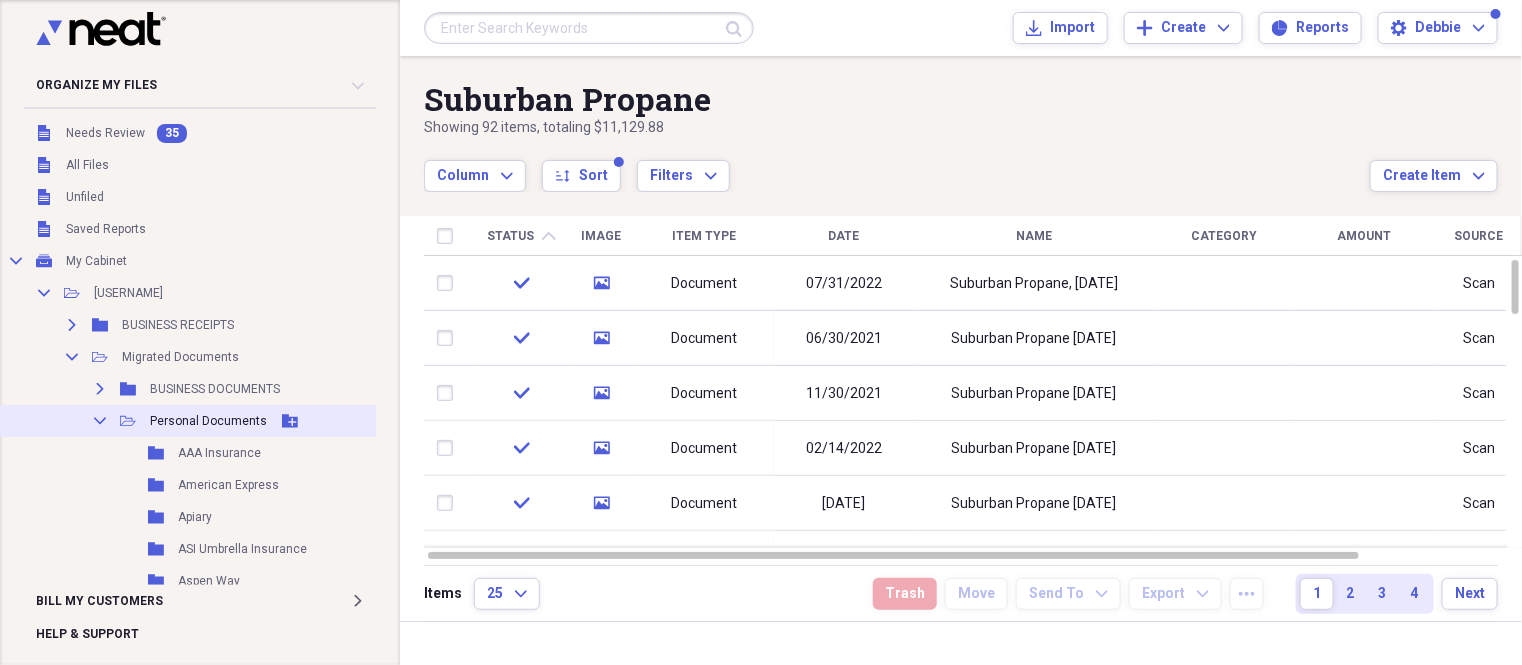click on "Collapse" at bounding box center (100, 421) 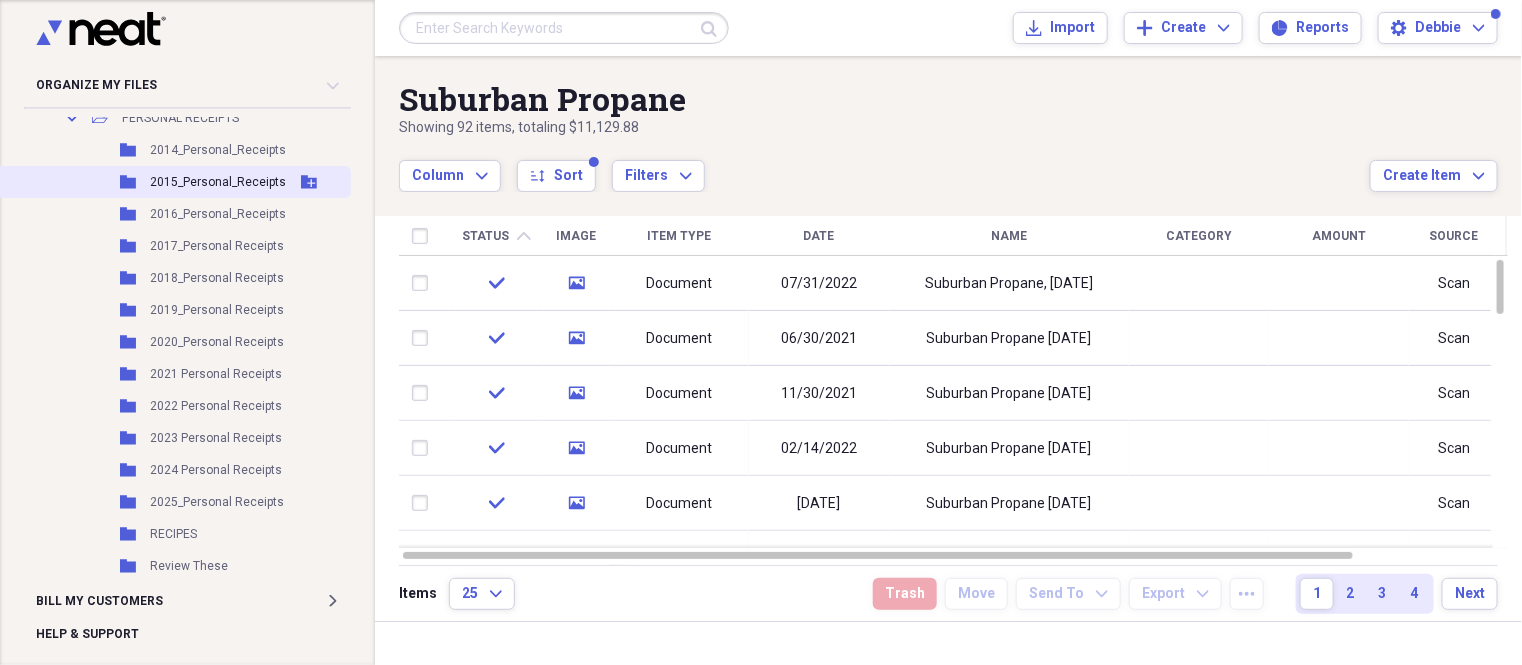 scroll, scrollTop: 375, scrollLeft: 0, axis: vertical 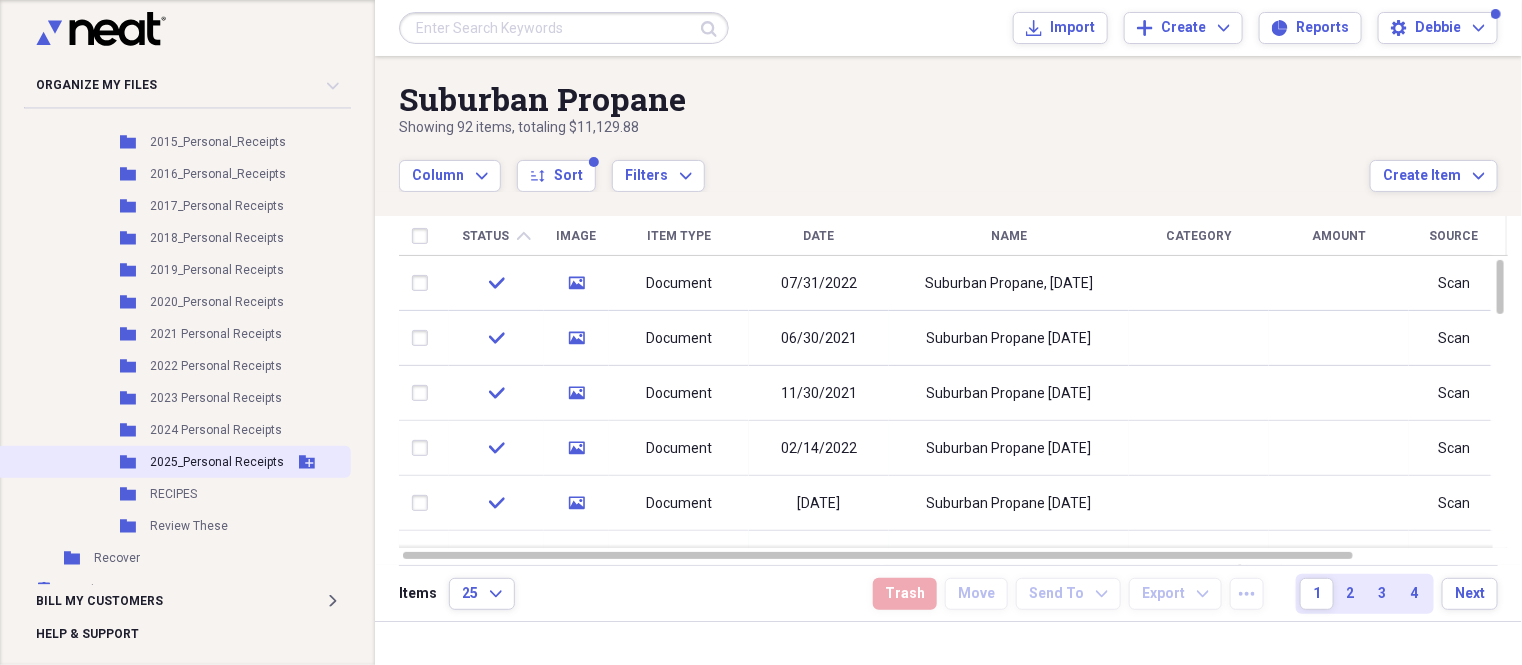 click on "2025_Personal Receipts" at bounding box center (217, 462) 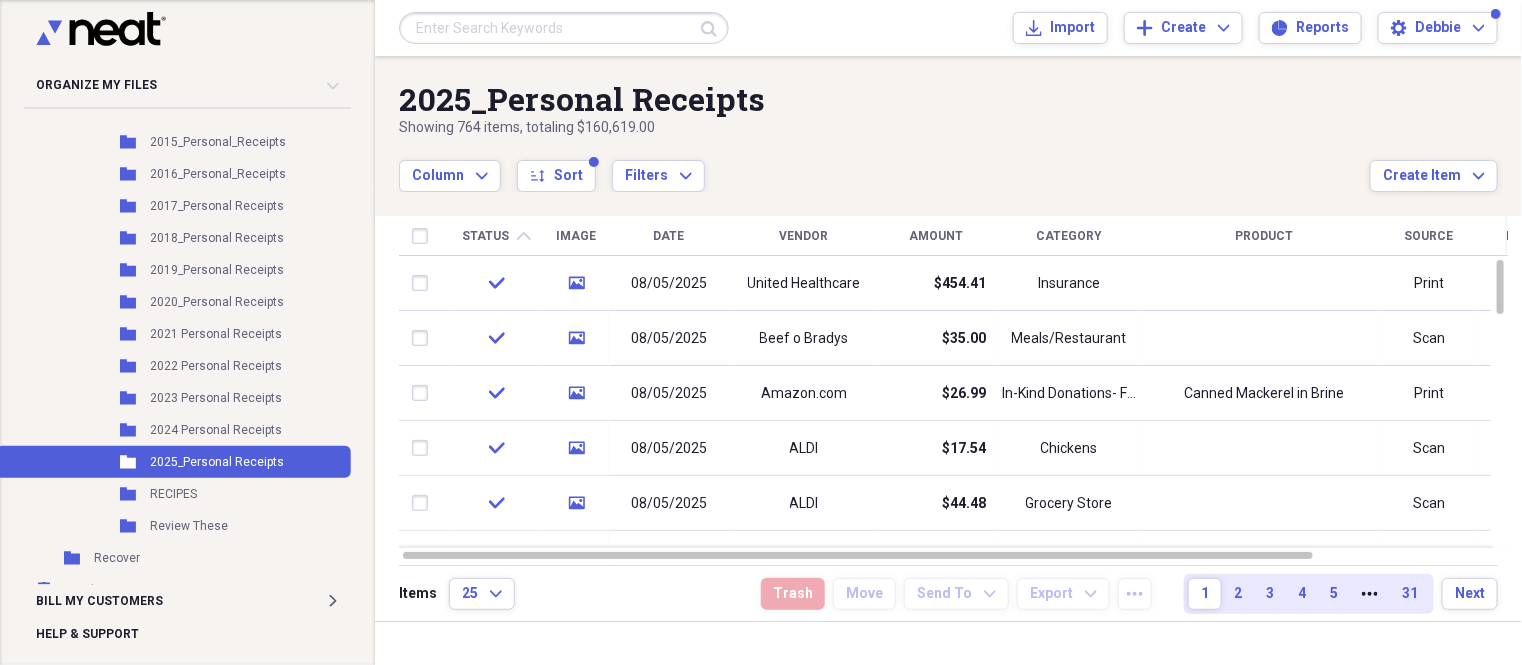 click on "chevron-up" 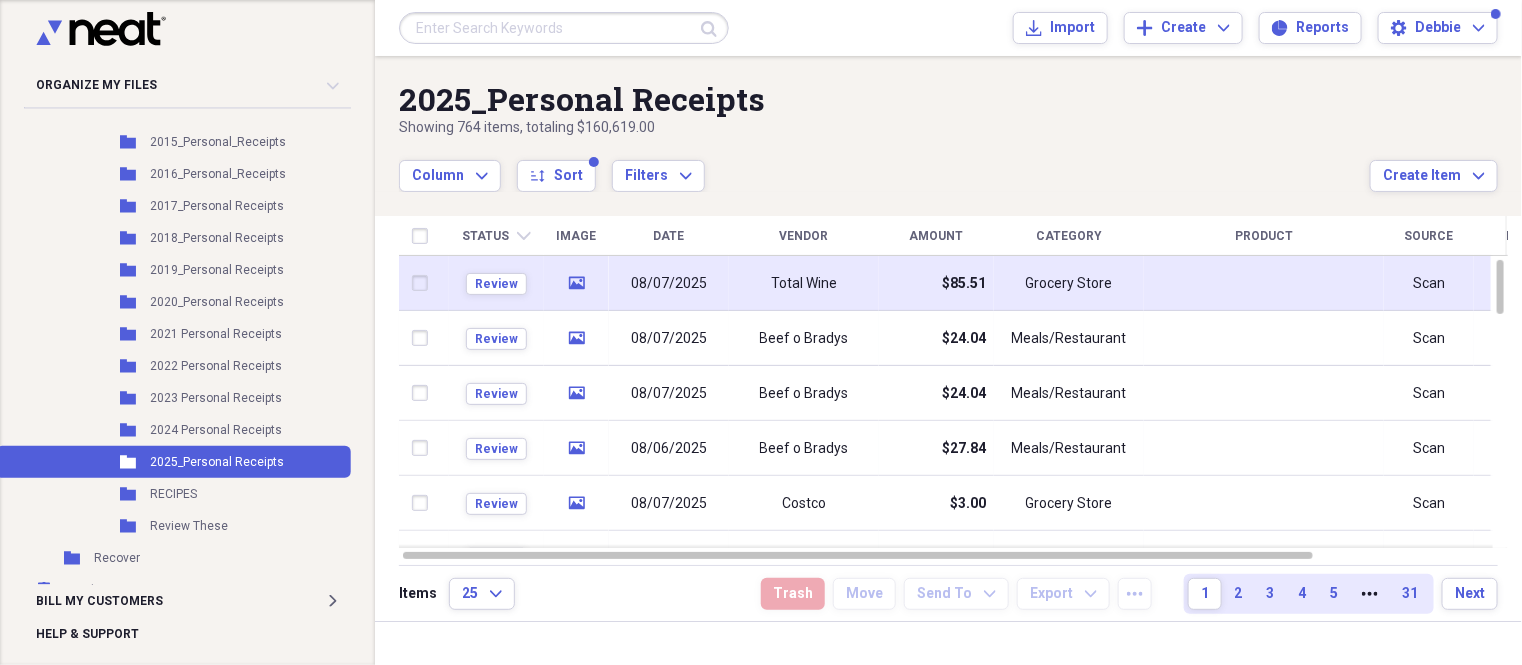 click on "Total Wine" at bounding box center (804, 284) 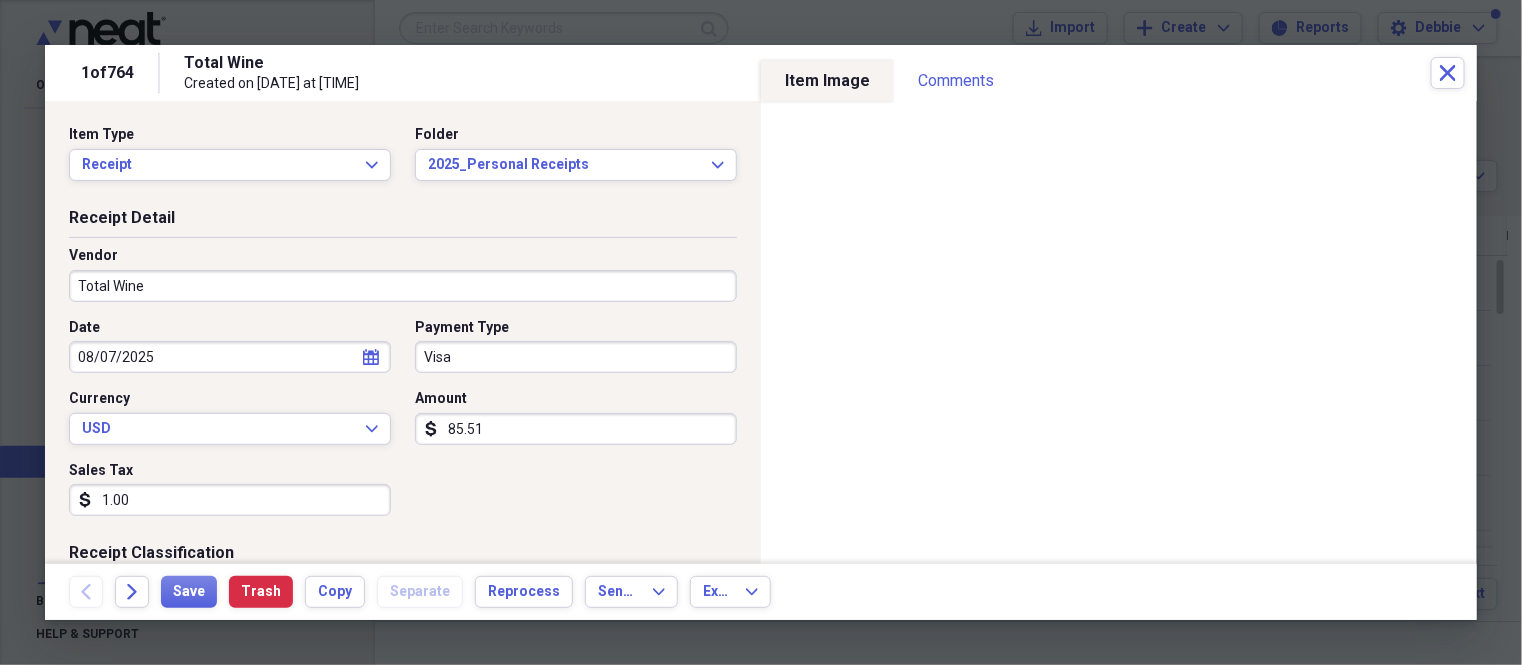 click on "1.00" at bounding box center (230, 500) 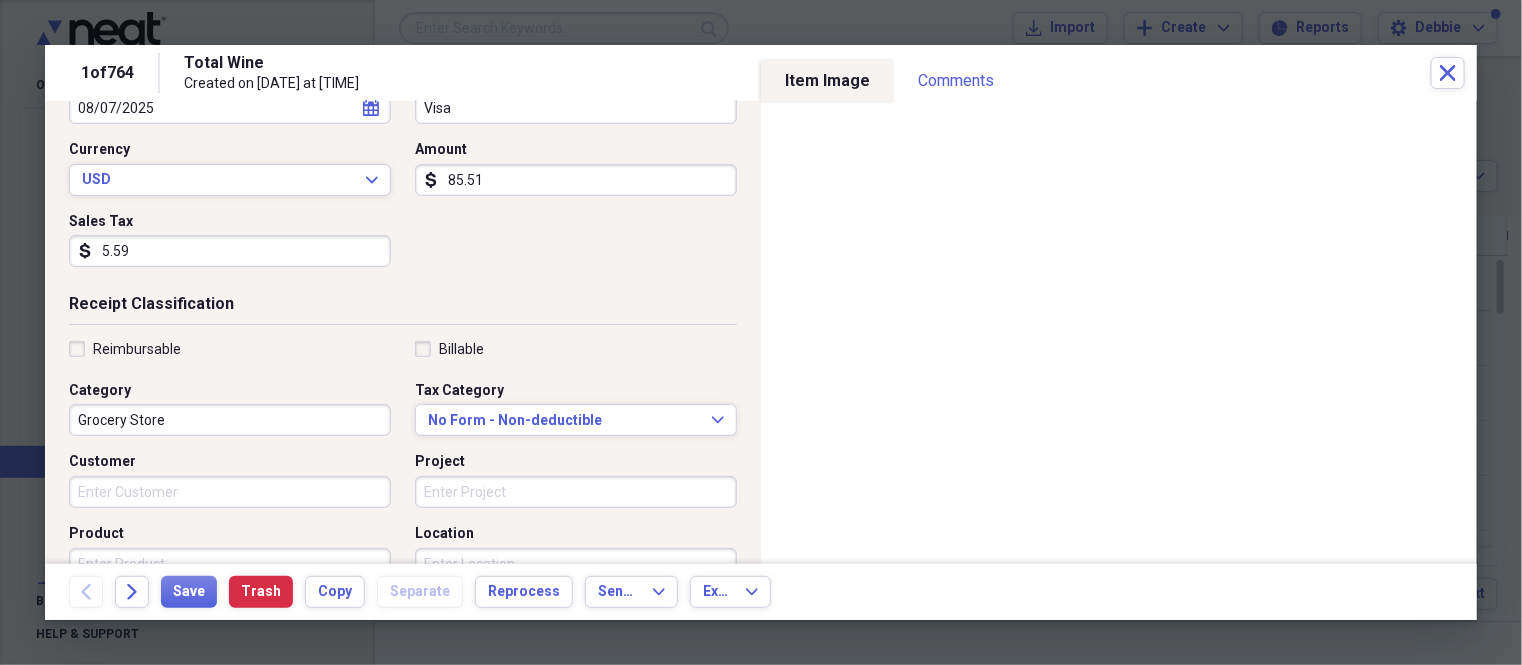 scroll, scrollTop: 249, scrollLeft: 0, axis: vertical 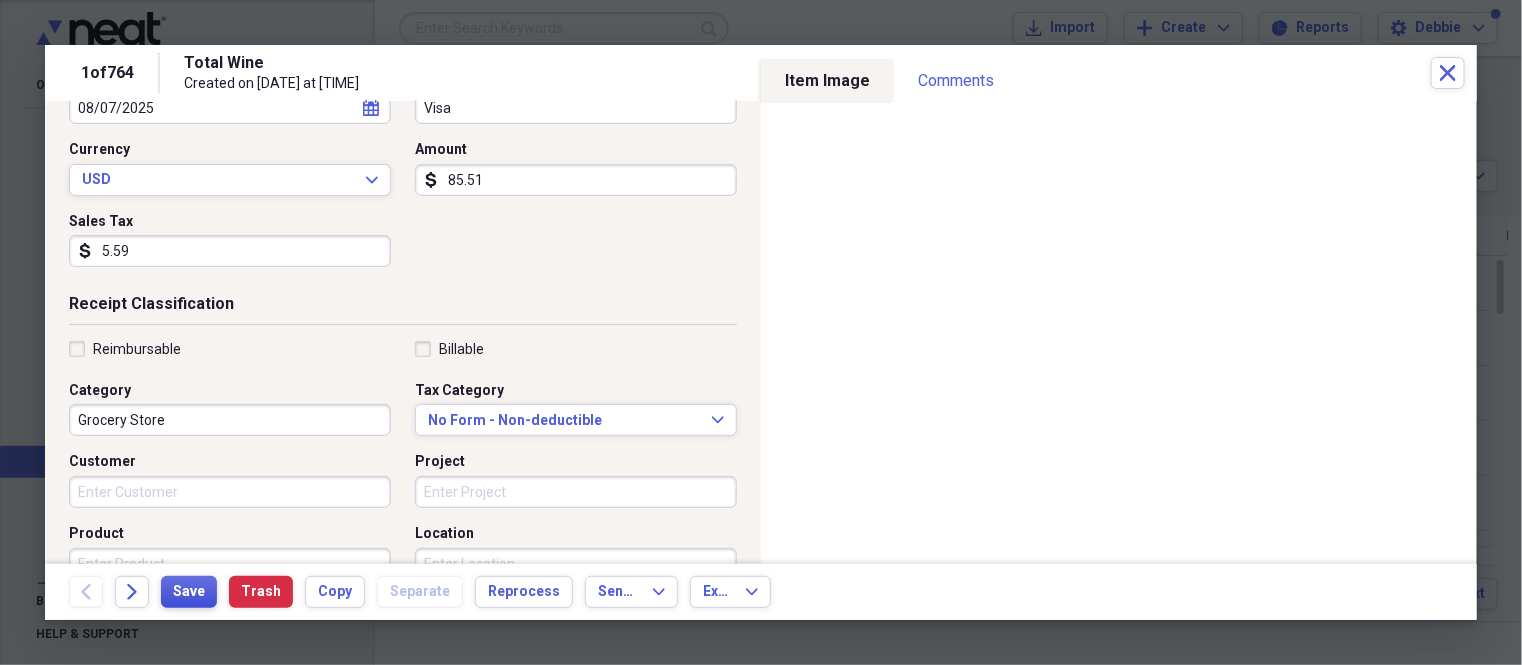 type on "5.59" 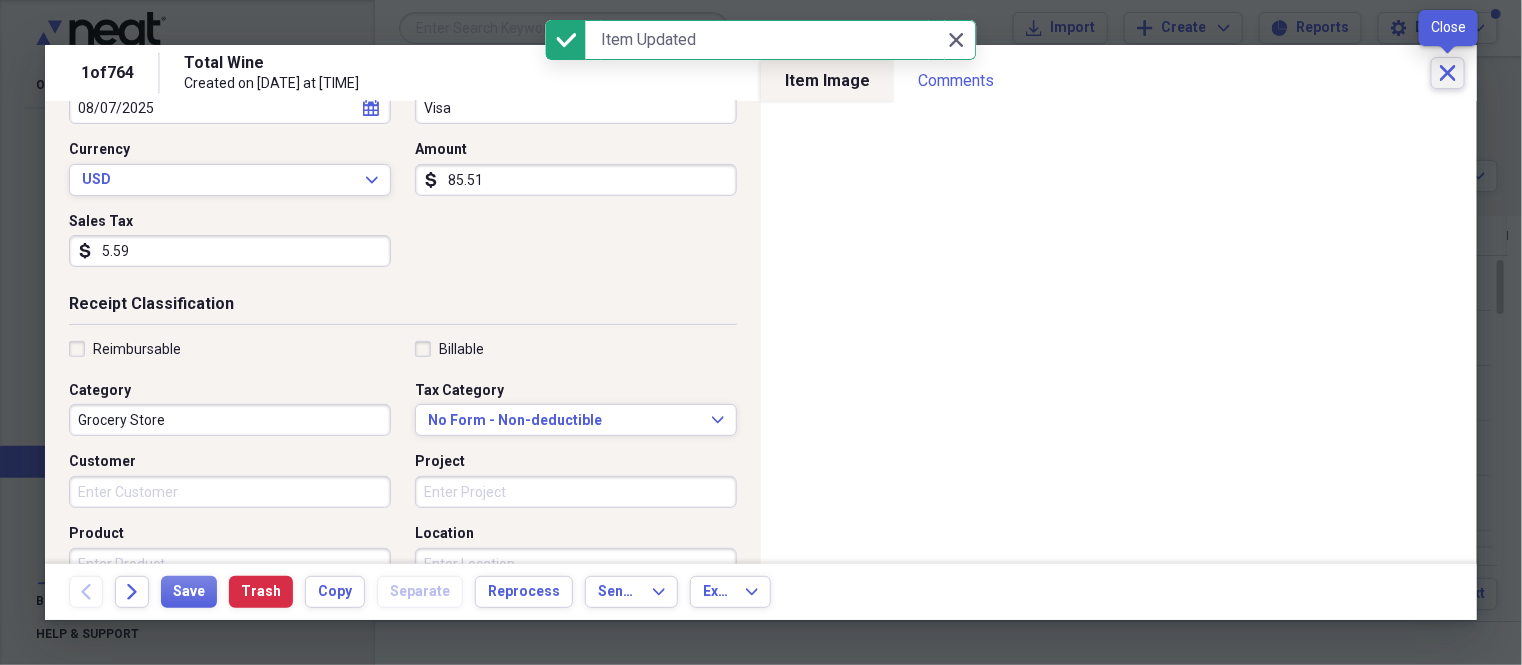 click on "Close" at bounding box center (1448, 73) 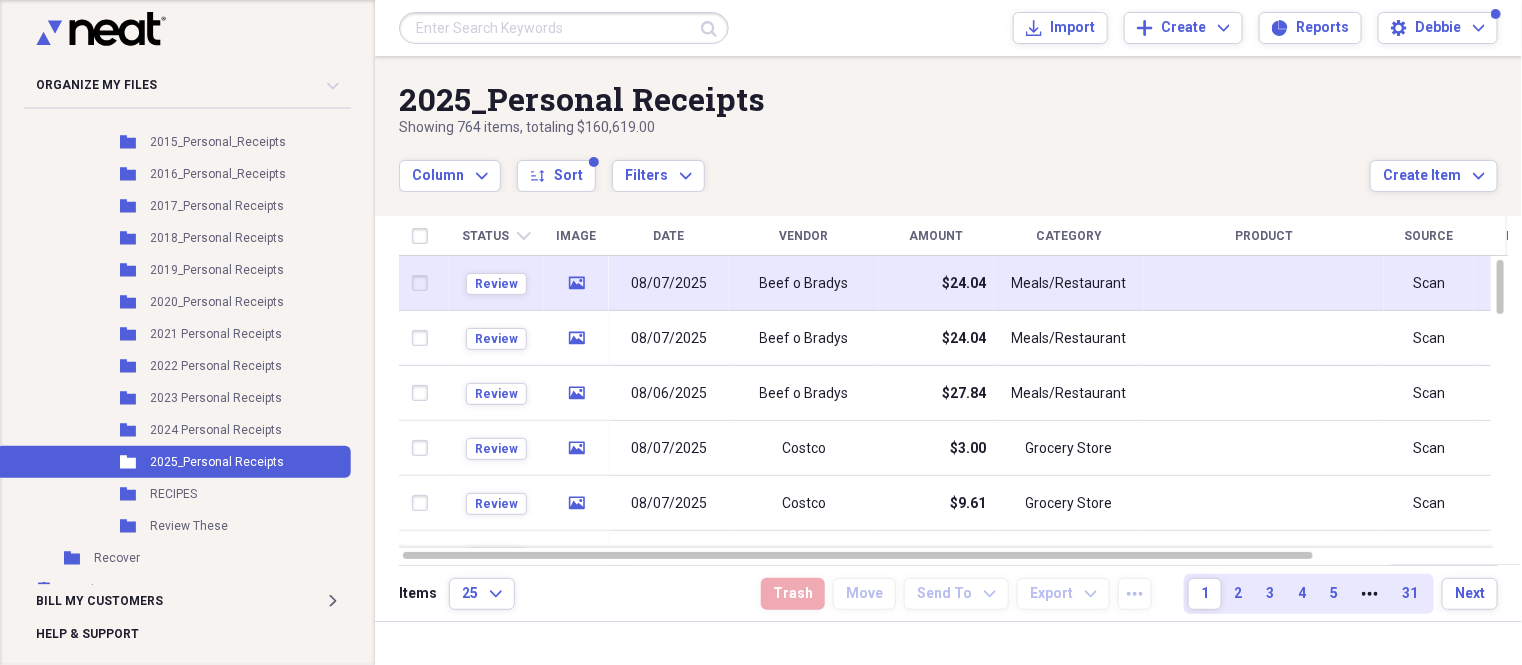 click on "Beef o Bradys" at bounding box center [804, 284] 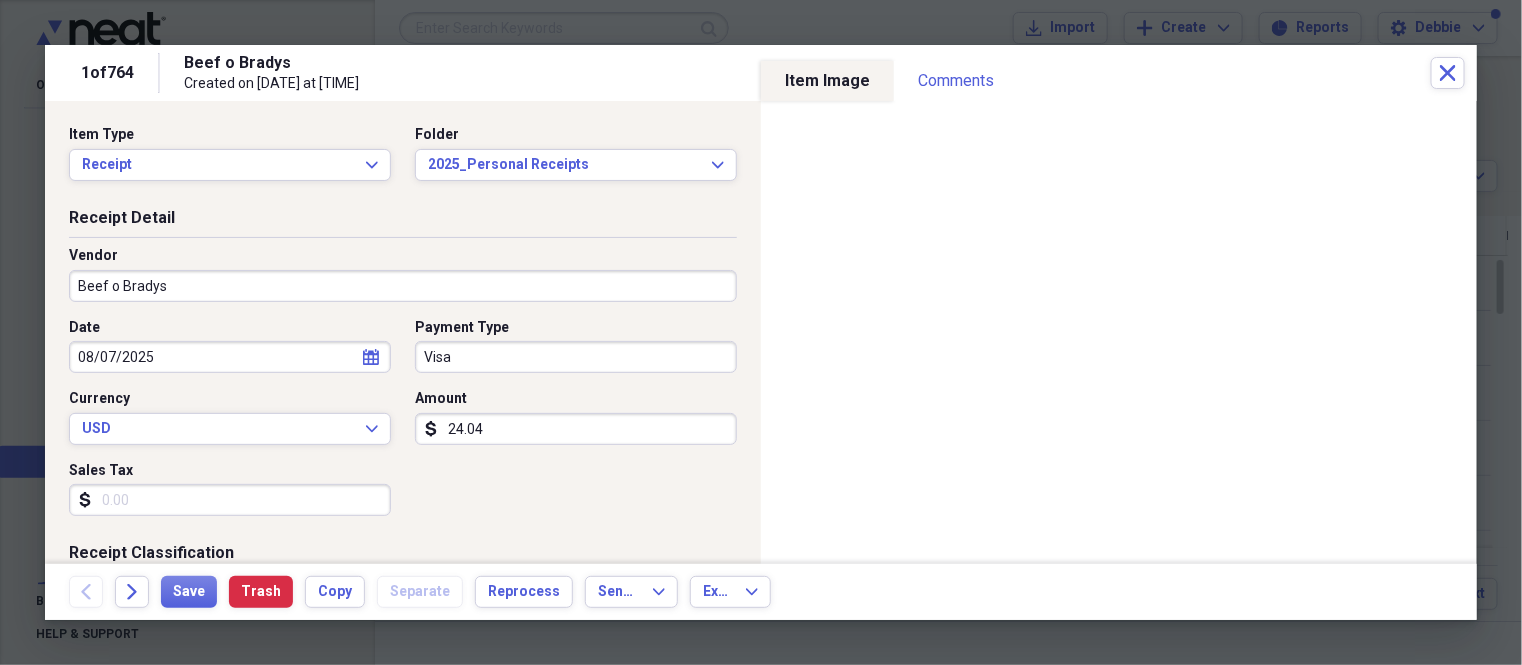 click on "24.04" at bounding box center [576, 429] 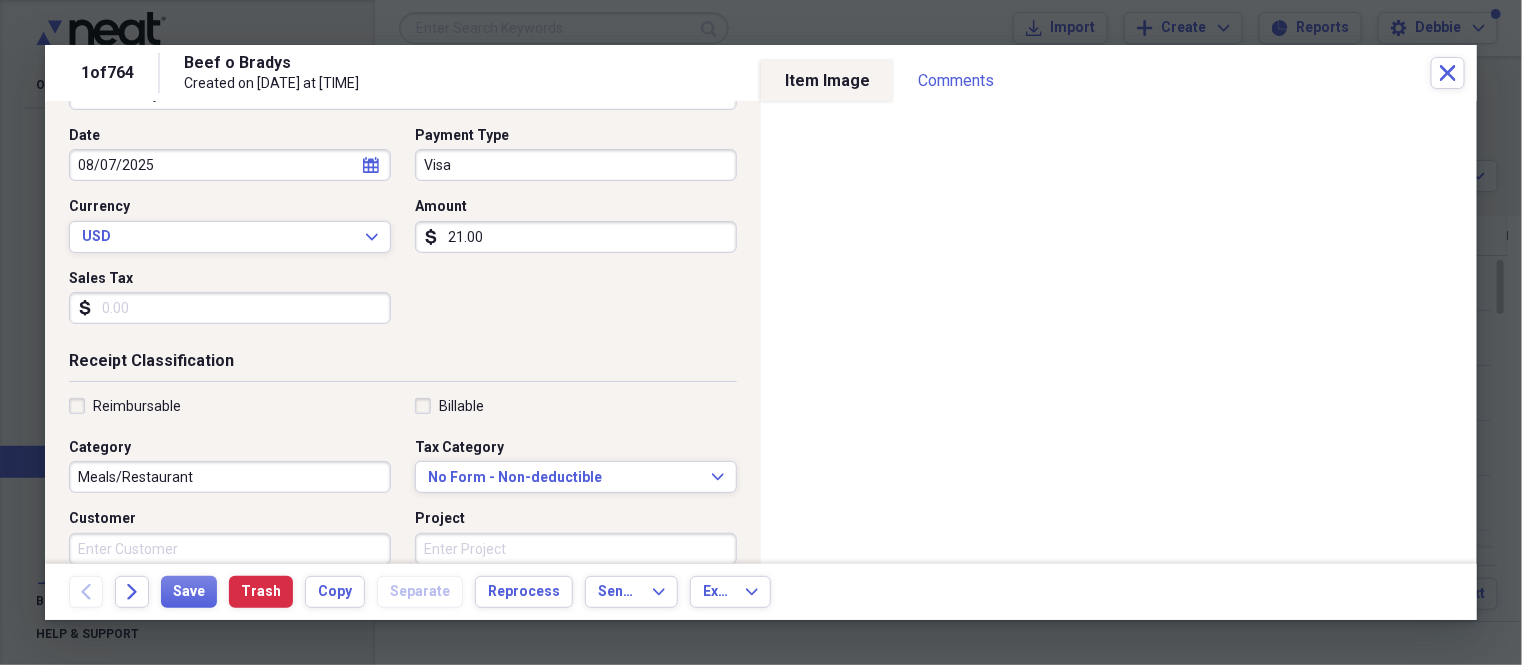 scroll, scrollTop: 249, scrollLeft: 0, axis: vertical 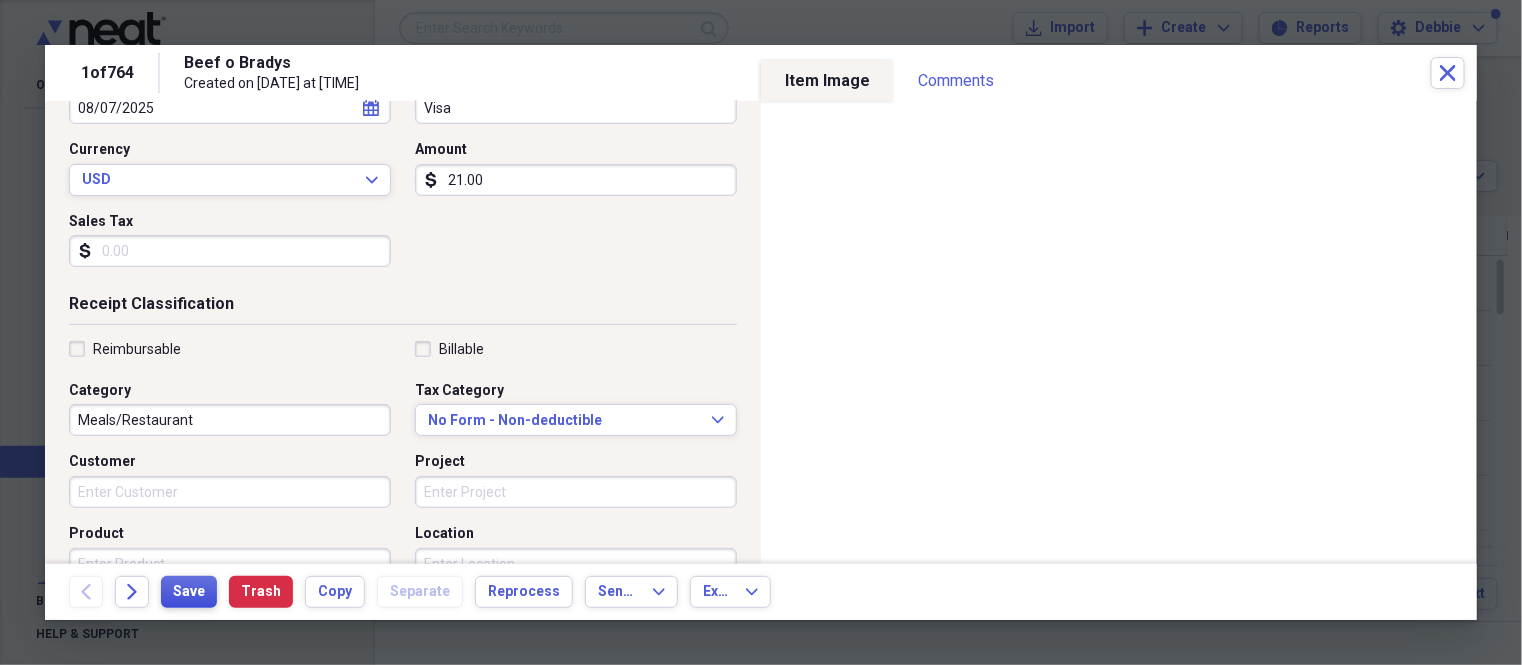 type on "21.00" 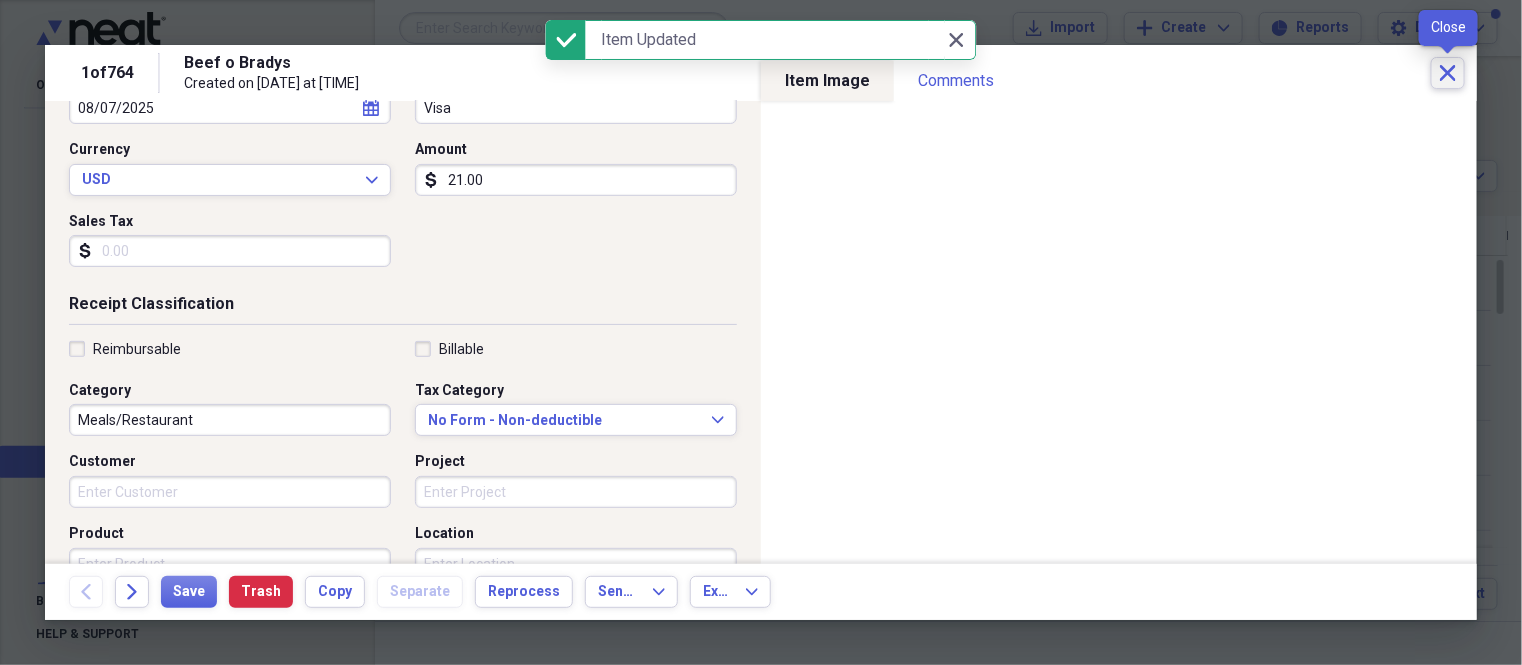 click on "Close" 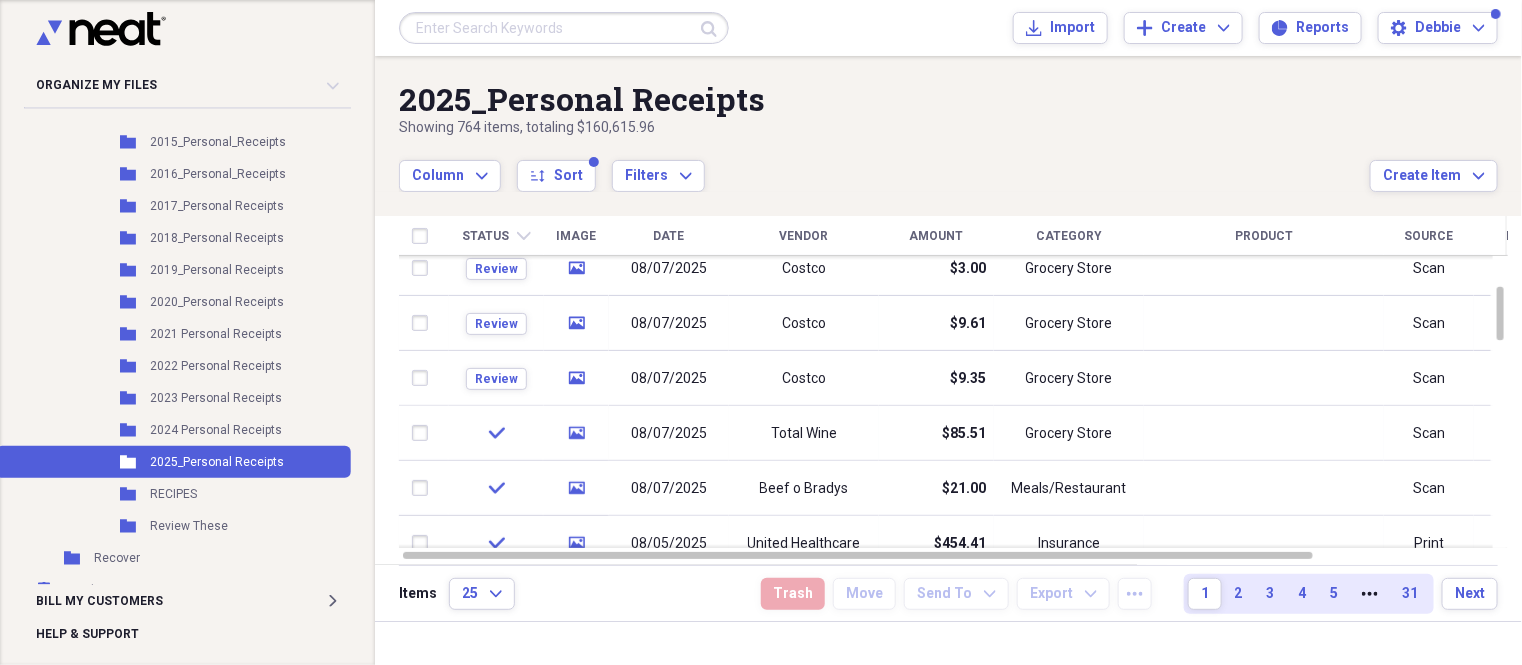 click on "Costco" at bounding box center [804, 378] 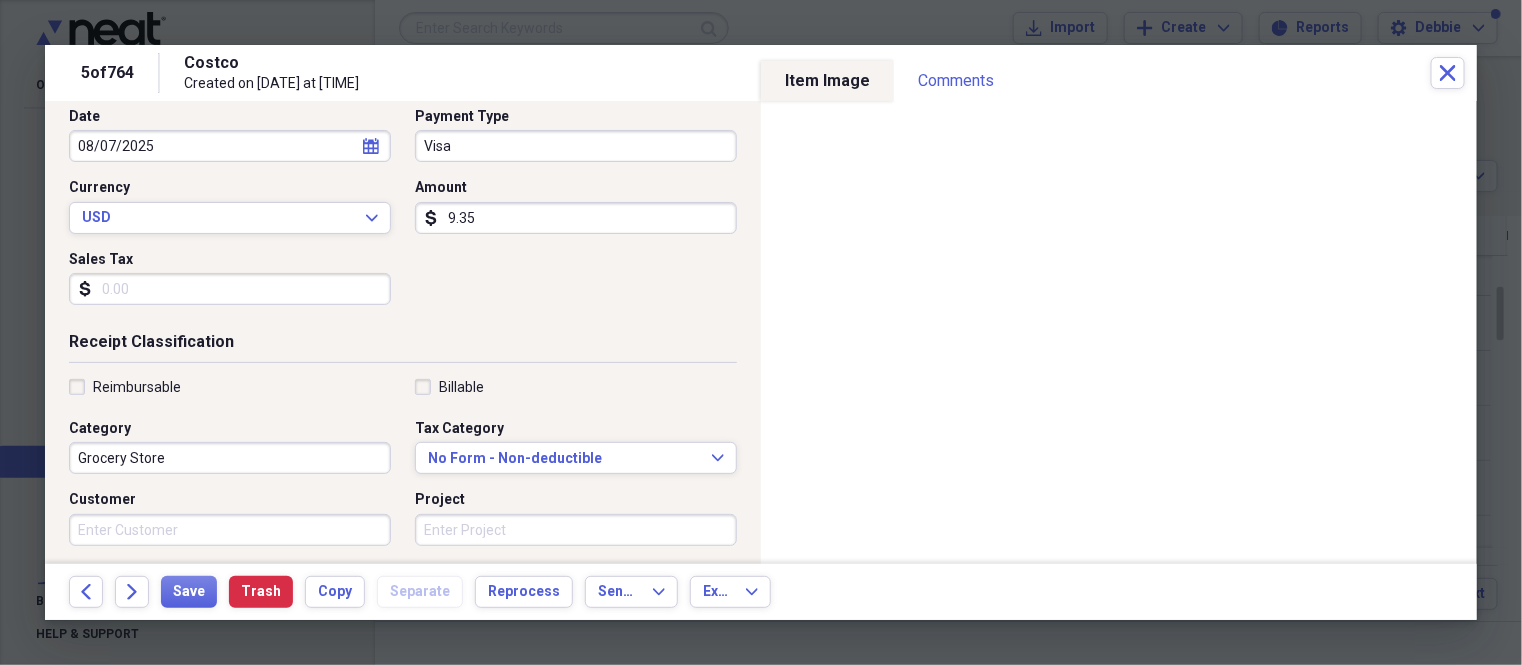 scroll, scrollTop: 249, scrollLeft: 0, axis: vertical 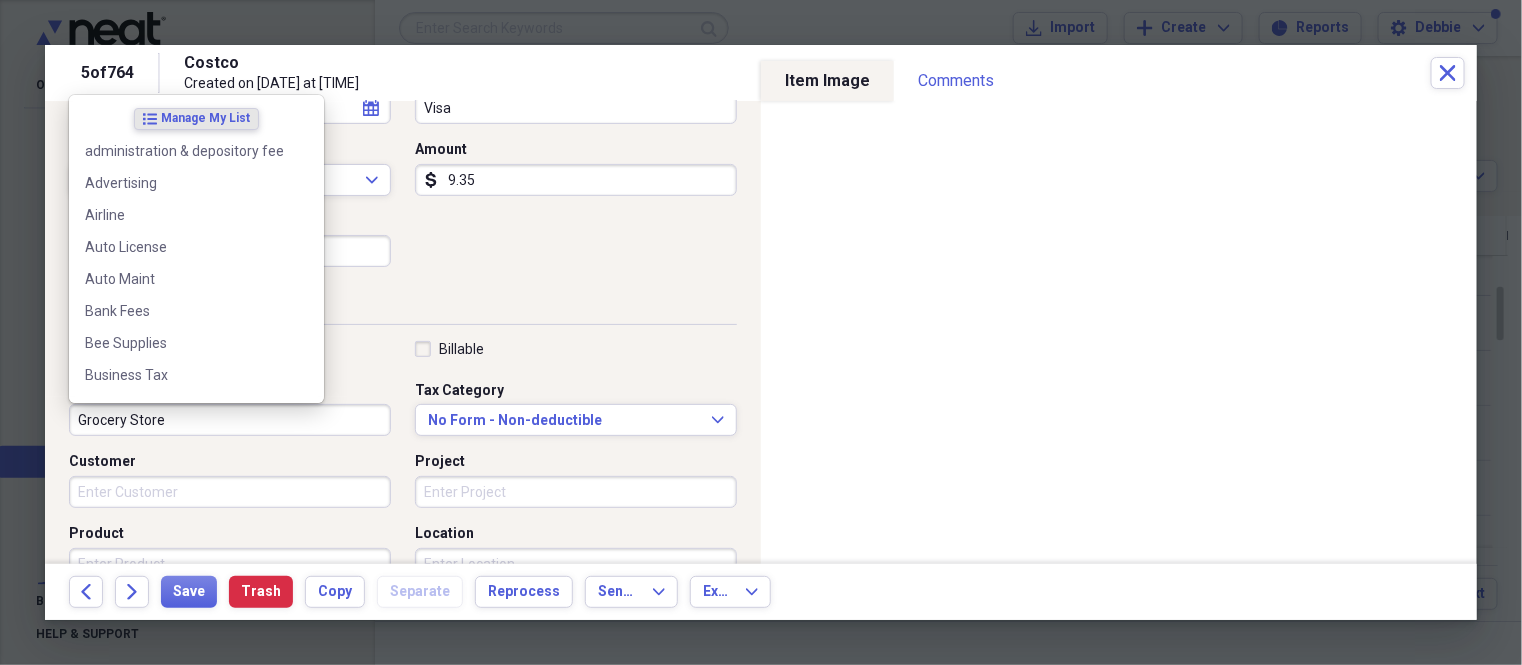 click on "Grocery Store" at bounding box center [230, 420] 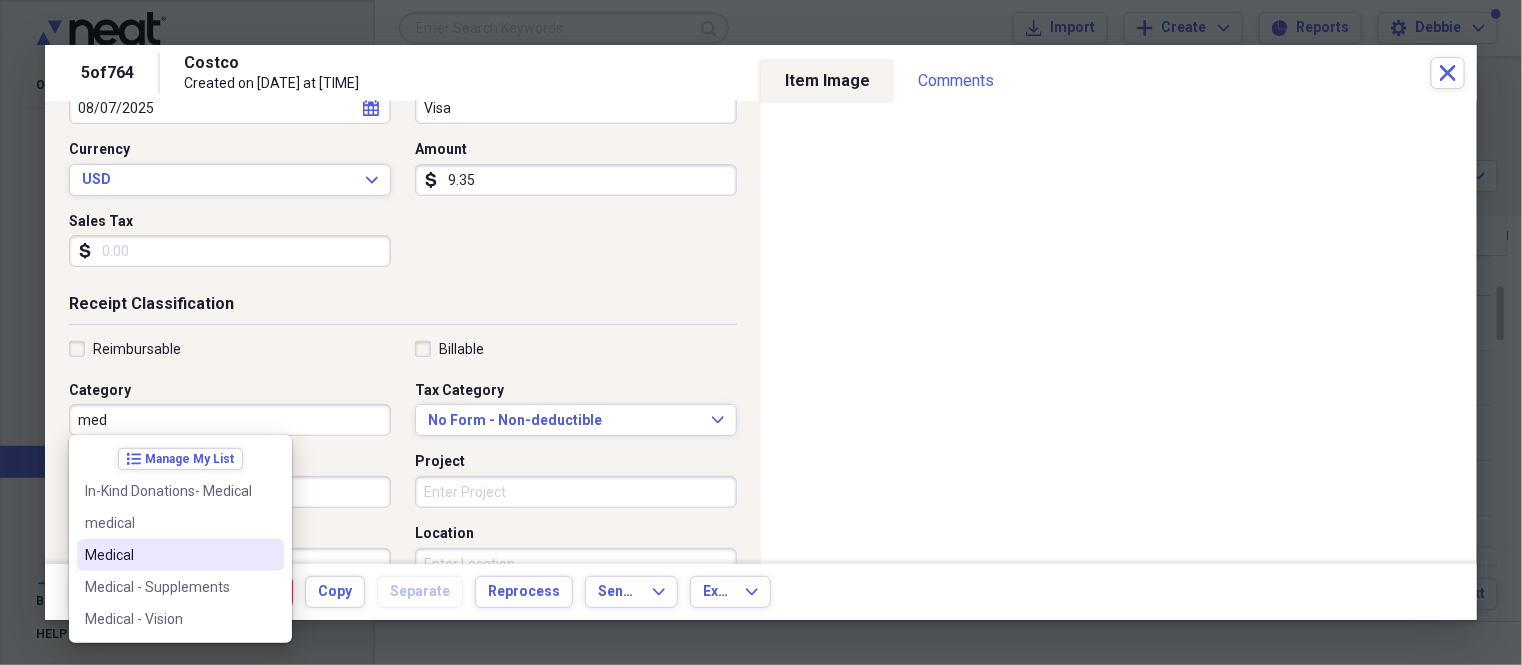 click on "Medical" at bounding box center [168, 555] 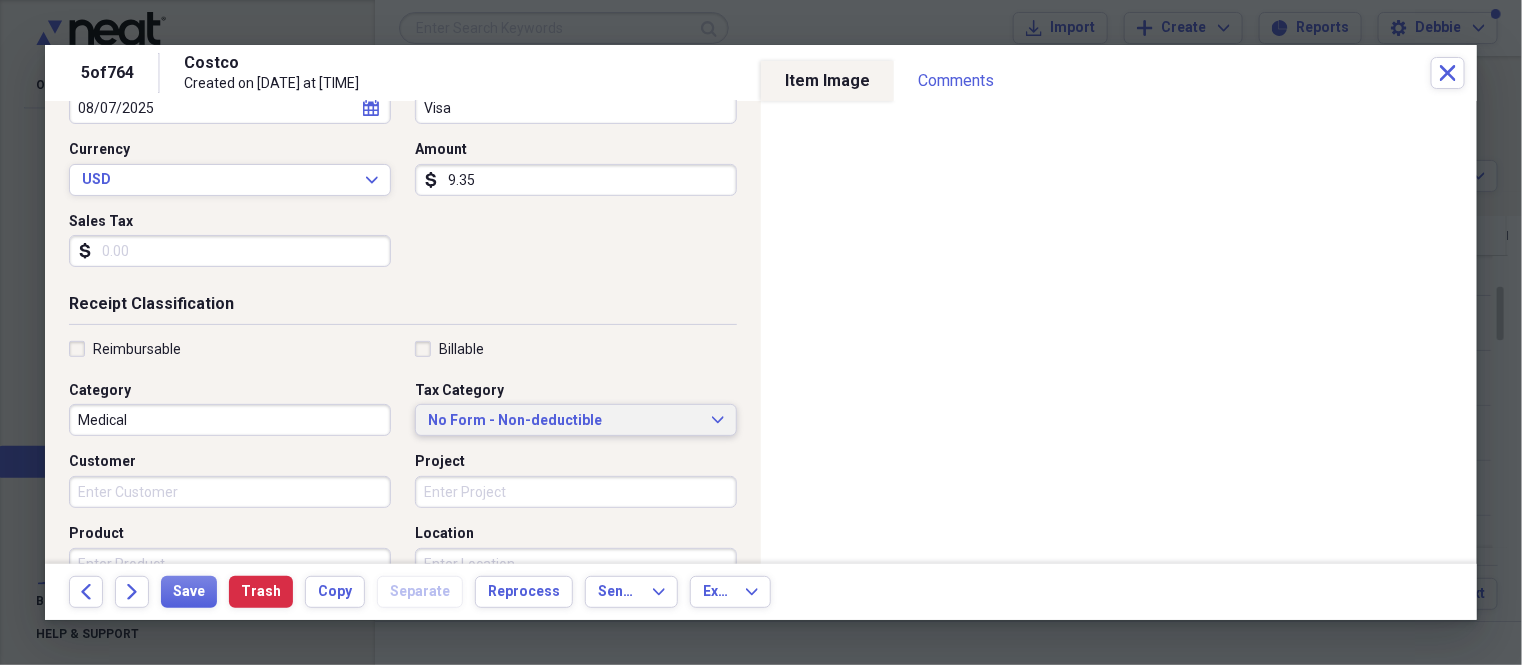 click on "No Form - Non-deductible" at bounding box center [564, 421] 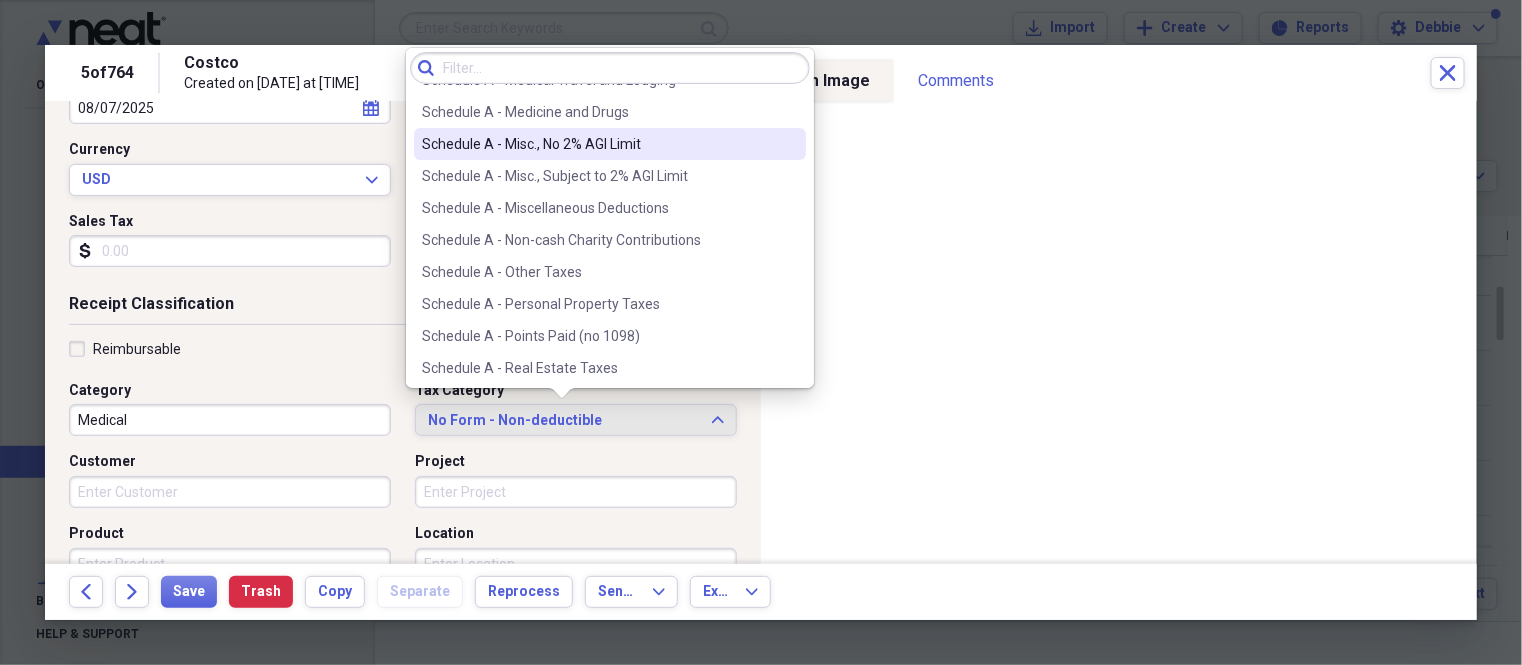 scroll, scrollTop: 2875, scrollLeft: 0, axis: vertical 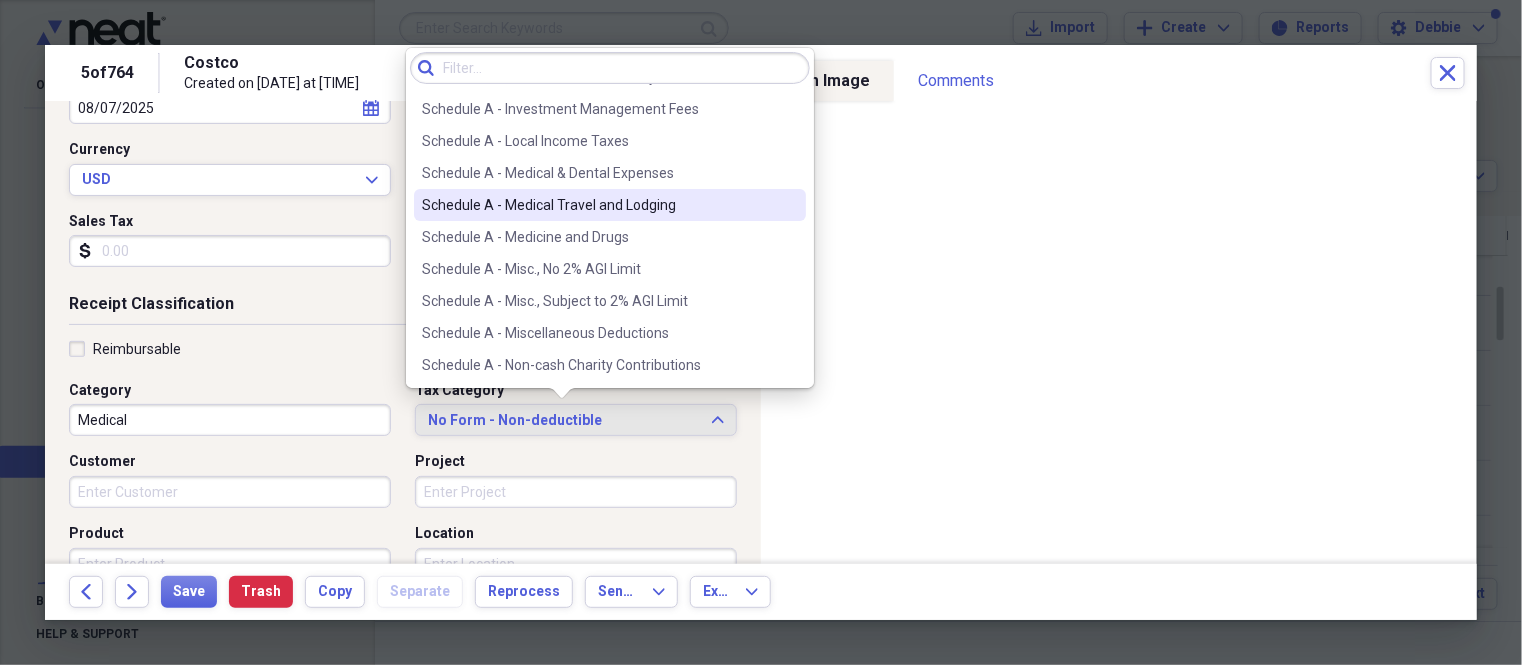 click on "Schedule A - Medical Travel and Lodging" at bounding box center (598, 205) 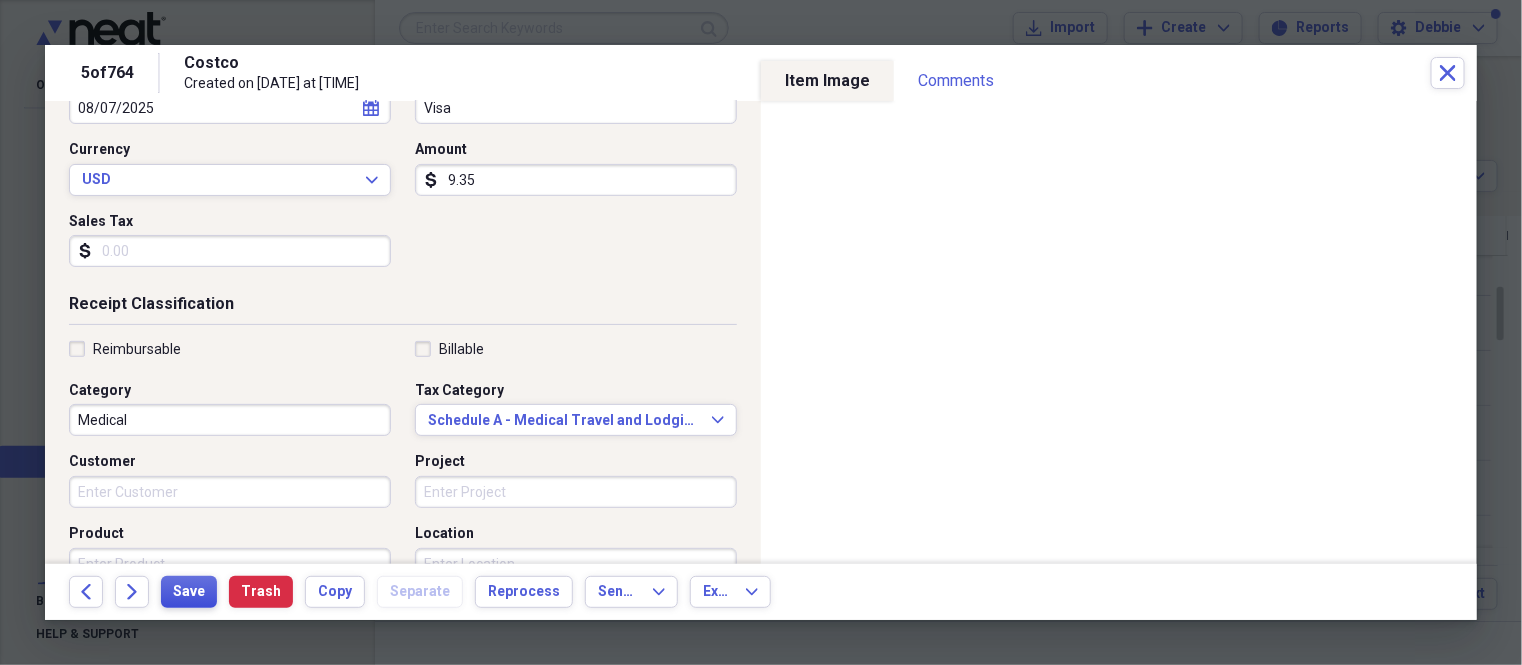 click on "Save" at bounding box center (189, 592) 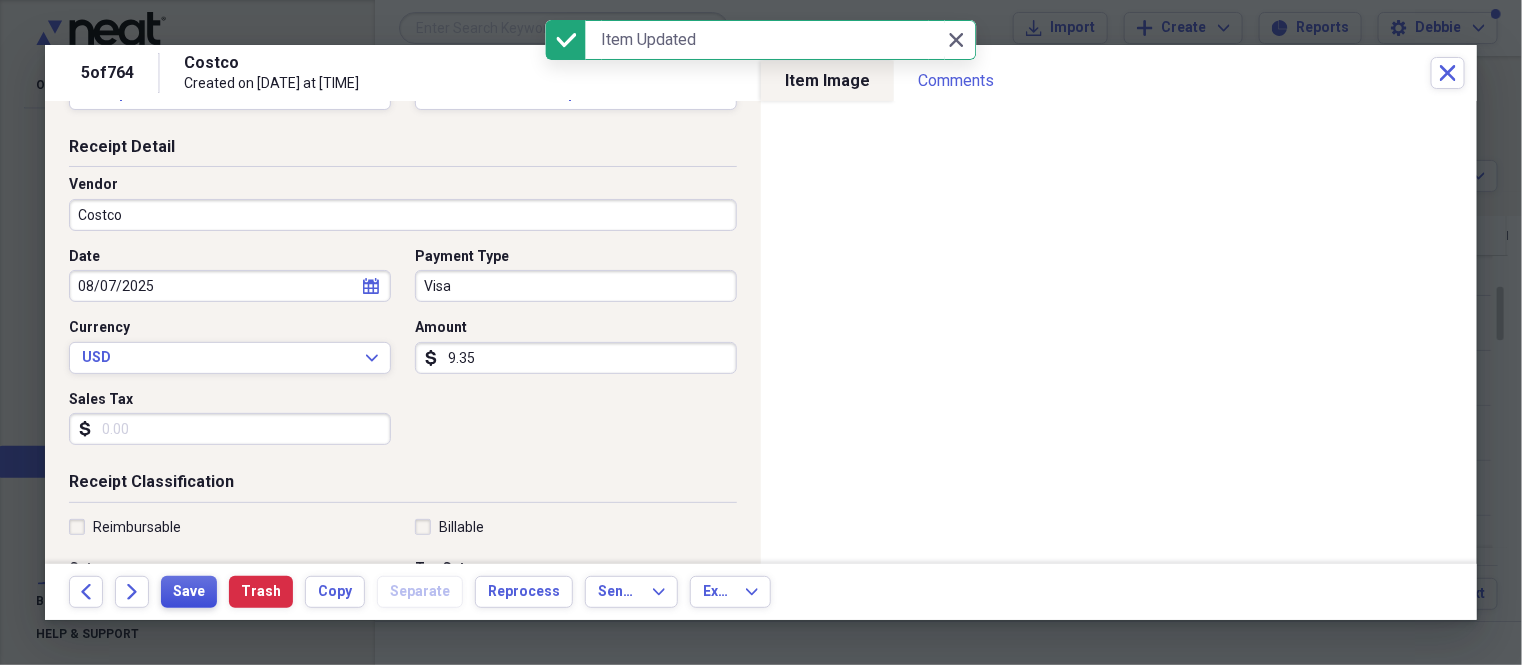 scroll, scrollTop: 0, scrollLeft: 0, axis: both 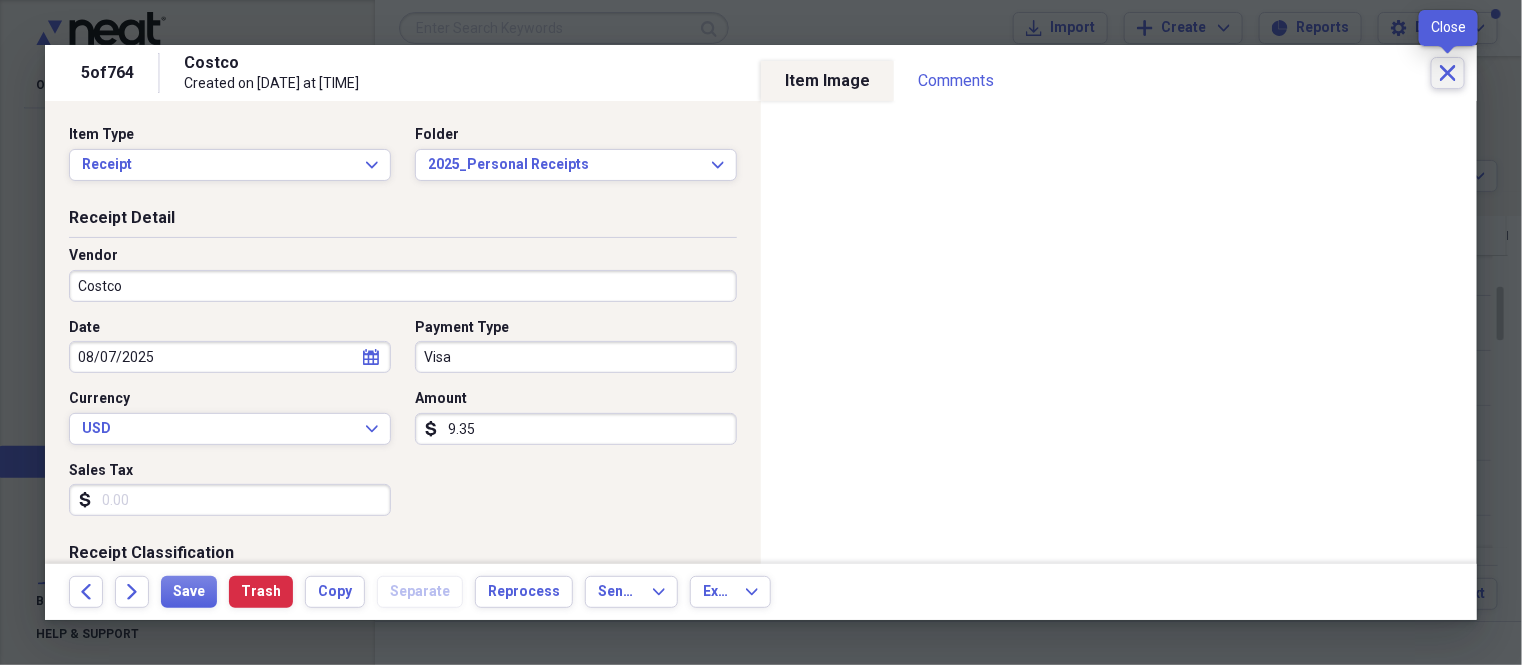click 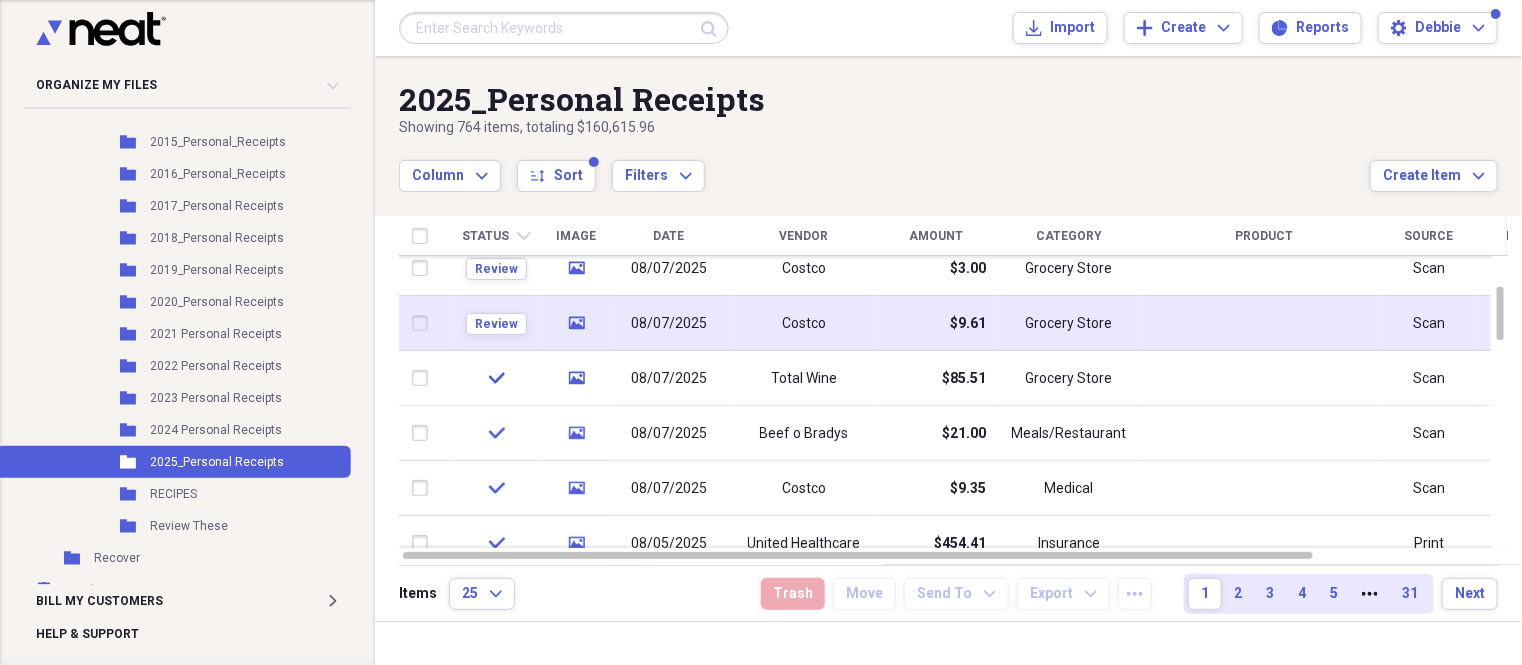 click on "Costco" at bounding box center [804, 323] 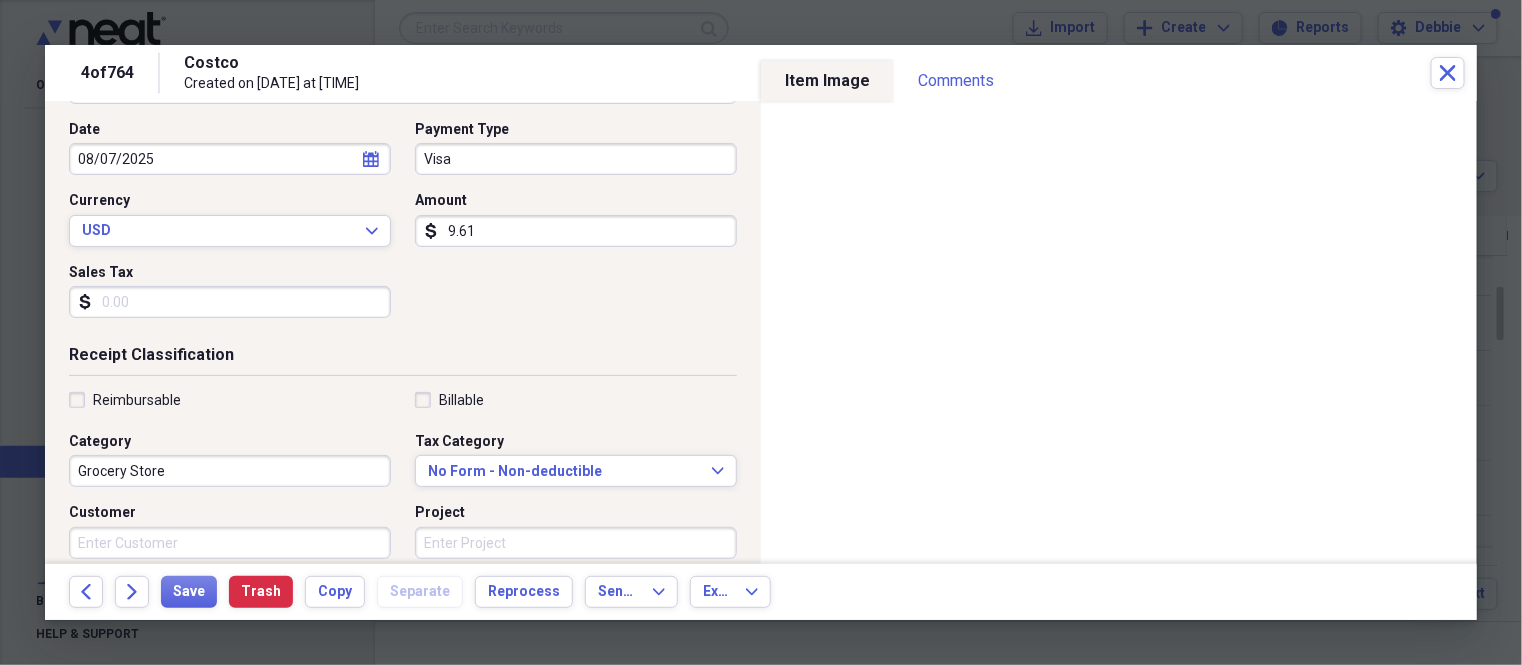 scroll, scrollTop: 249, scrollLeft: 0, axis: vertical 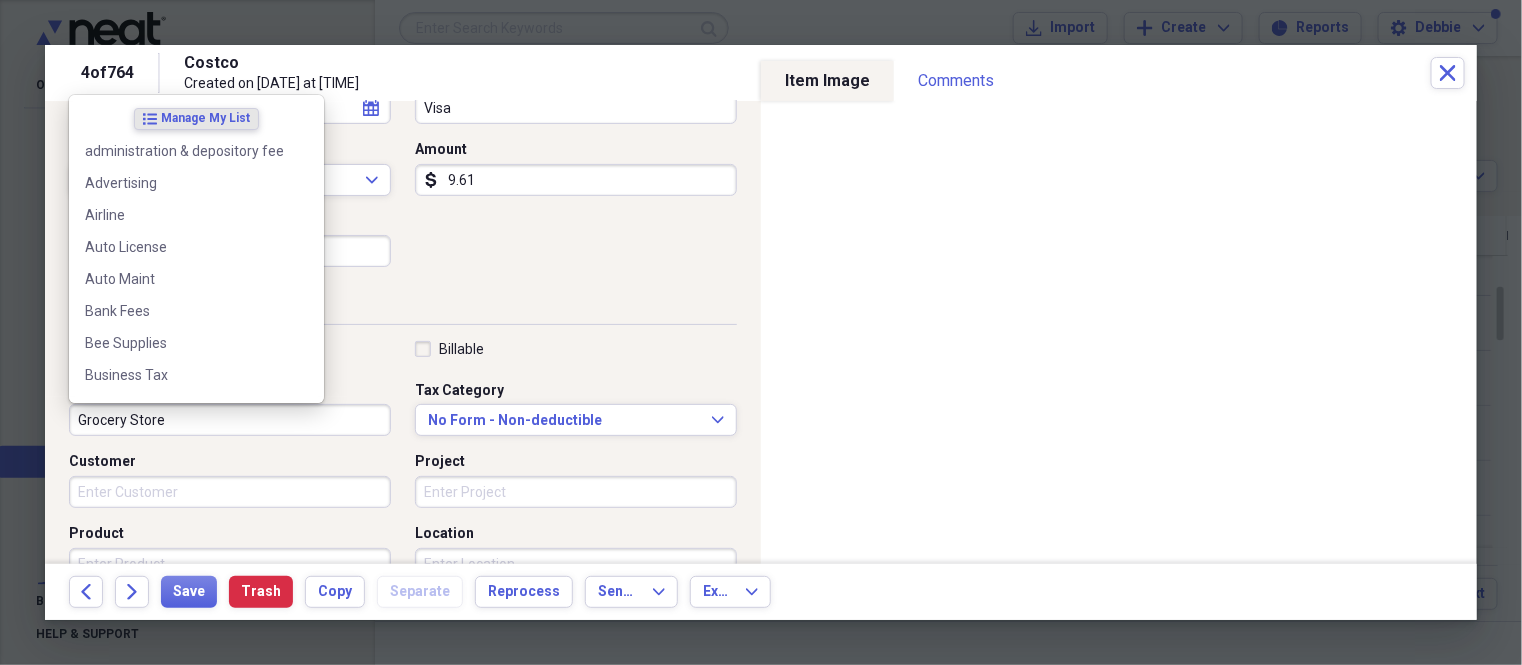 click on "Grocery Store" at bounding box center [230, 420] 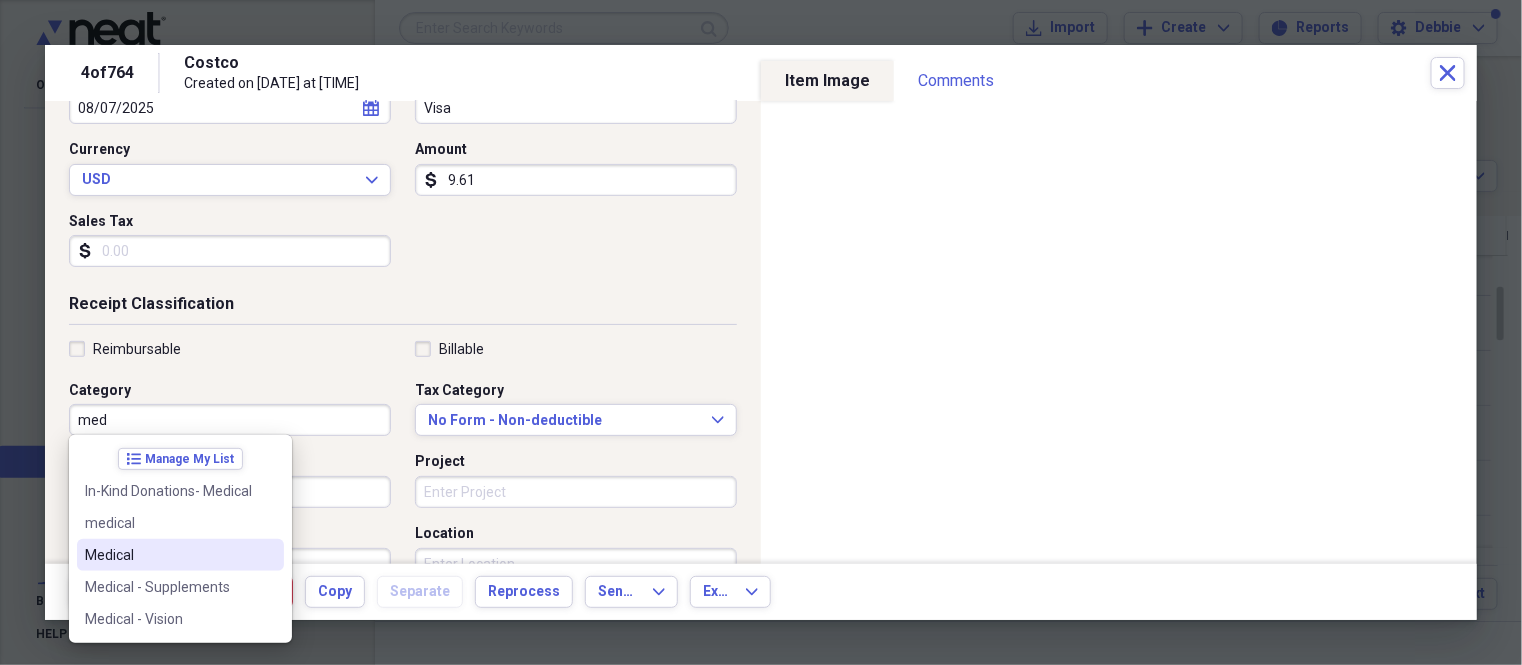 click on "Medical" at bounding box center [168, 555] 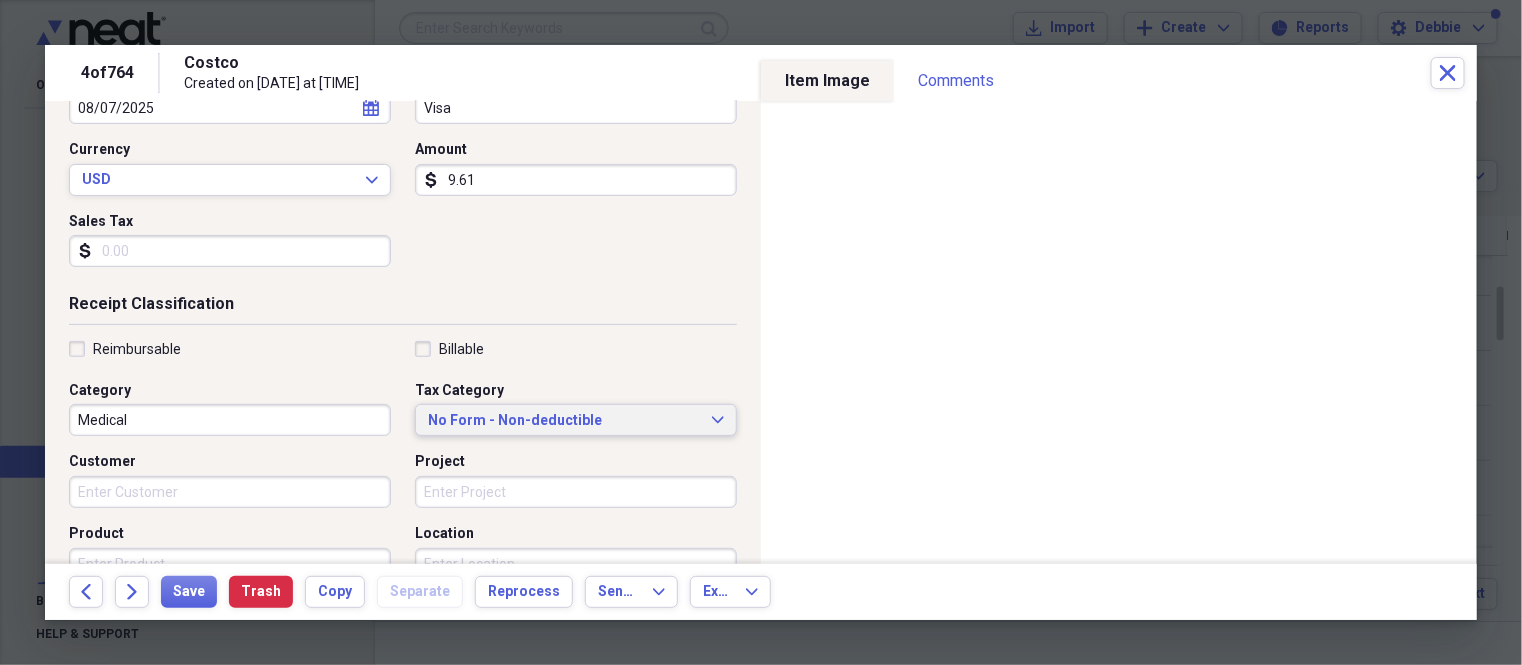 click on "No Form - Non-deductible" at bounding box center (564, 421) 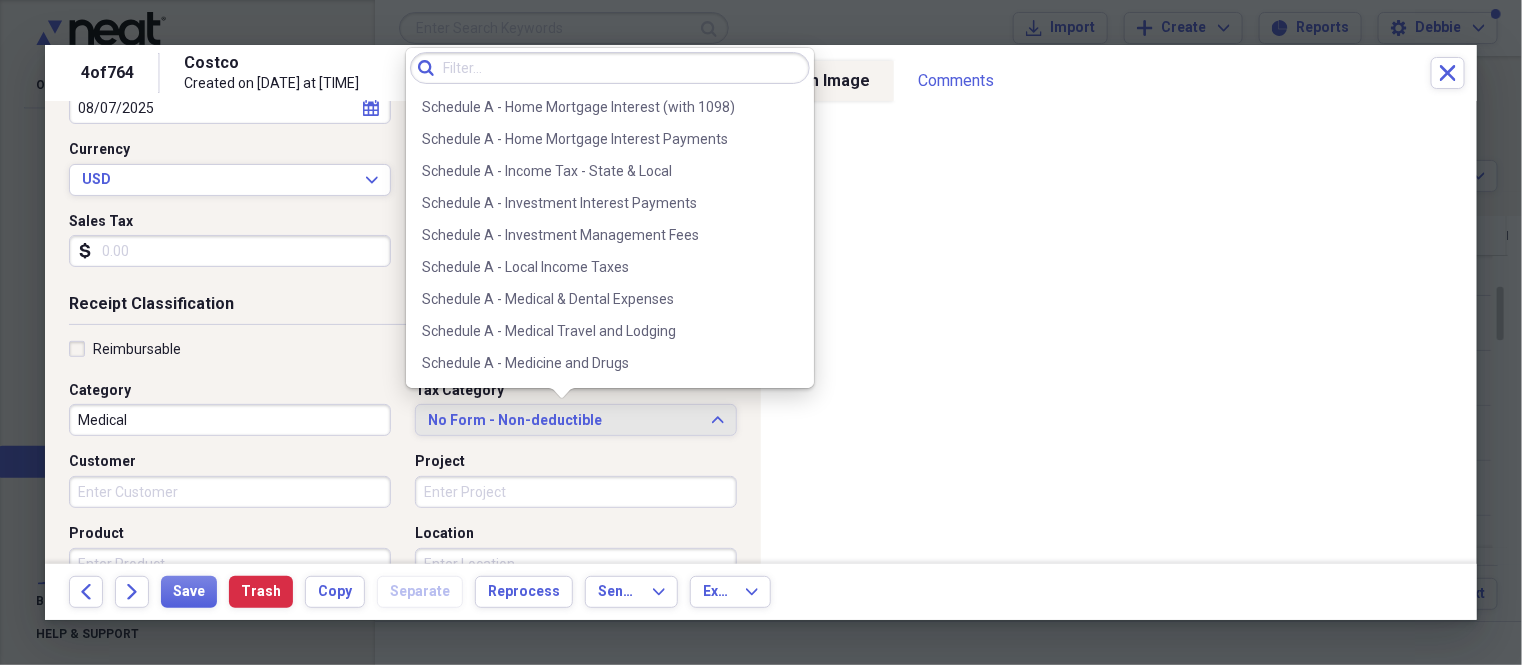scroll, scrollTop: 2750, scrollLeft: 0, axis: vertical 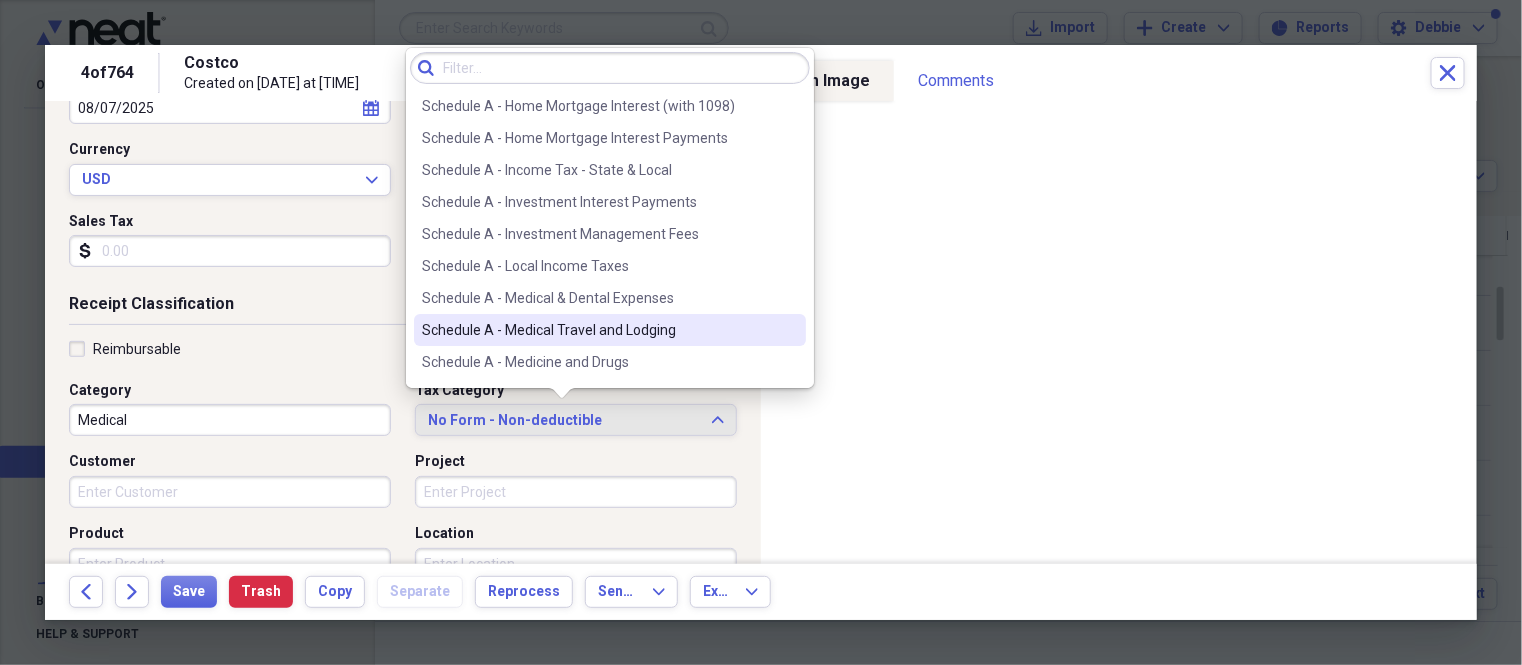 click on "Schedule A - Medical Travel and Lodging" at bounding box center [598, 330] 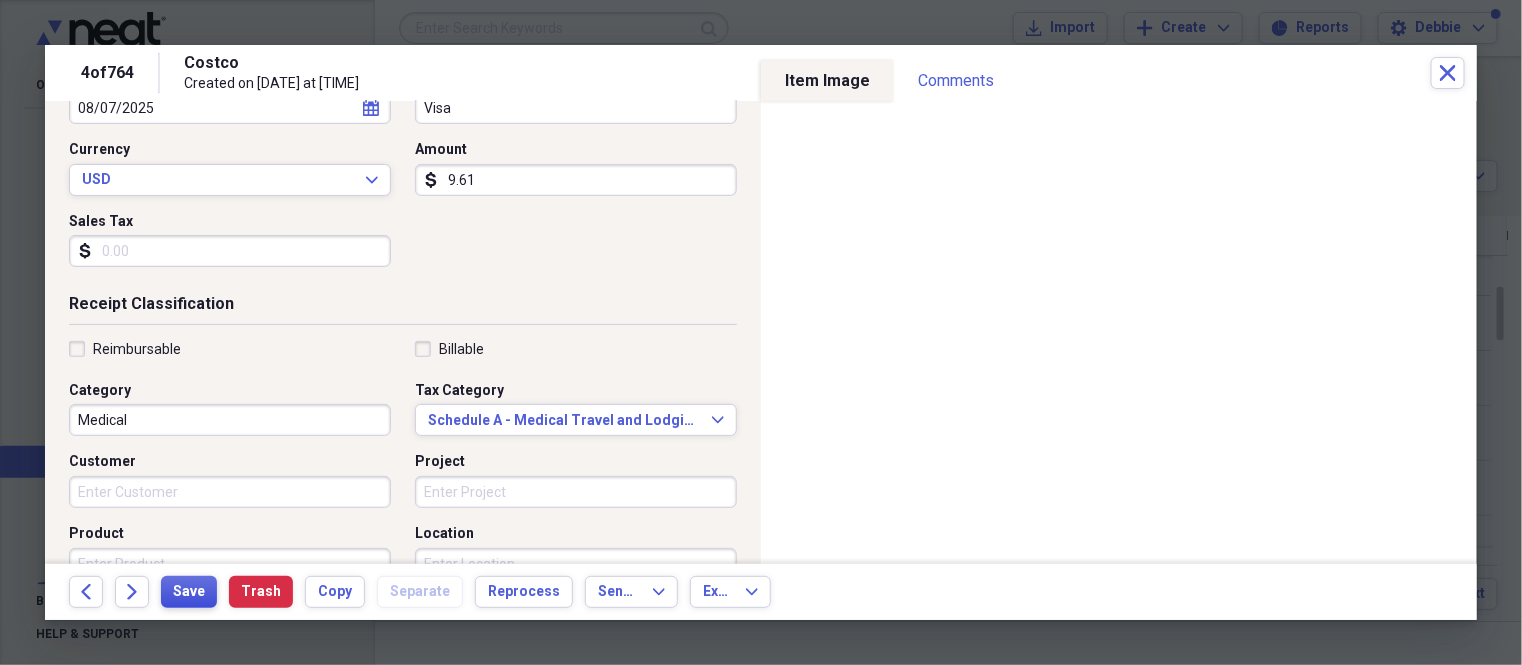 click on "Save" at bounding box center (189, 592) 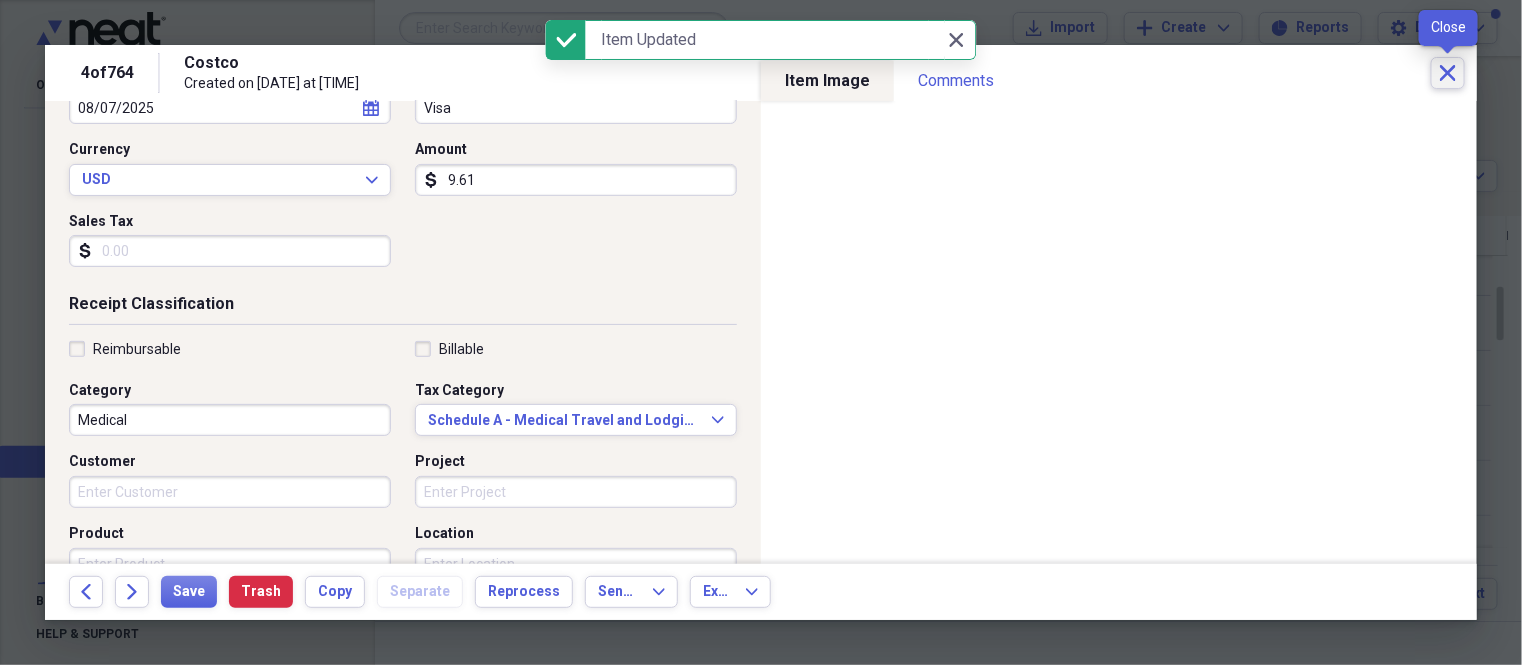 click on "Close" 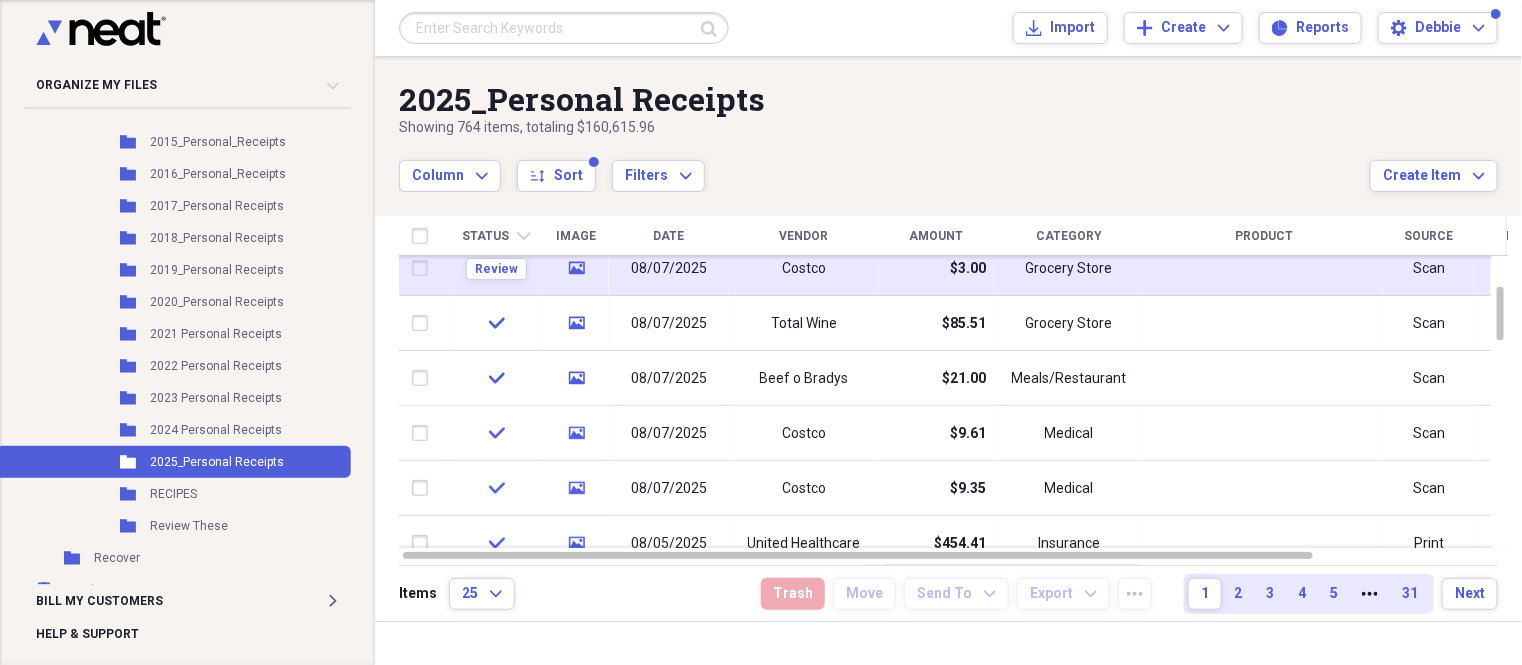 click on "Costco" at bounding box center [804, 268] 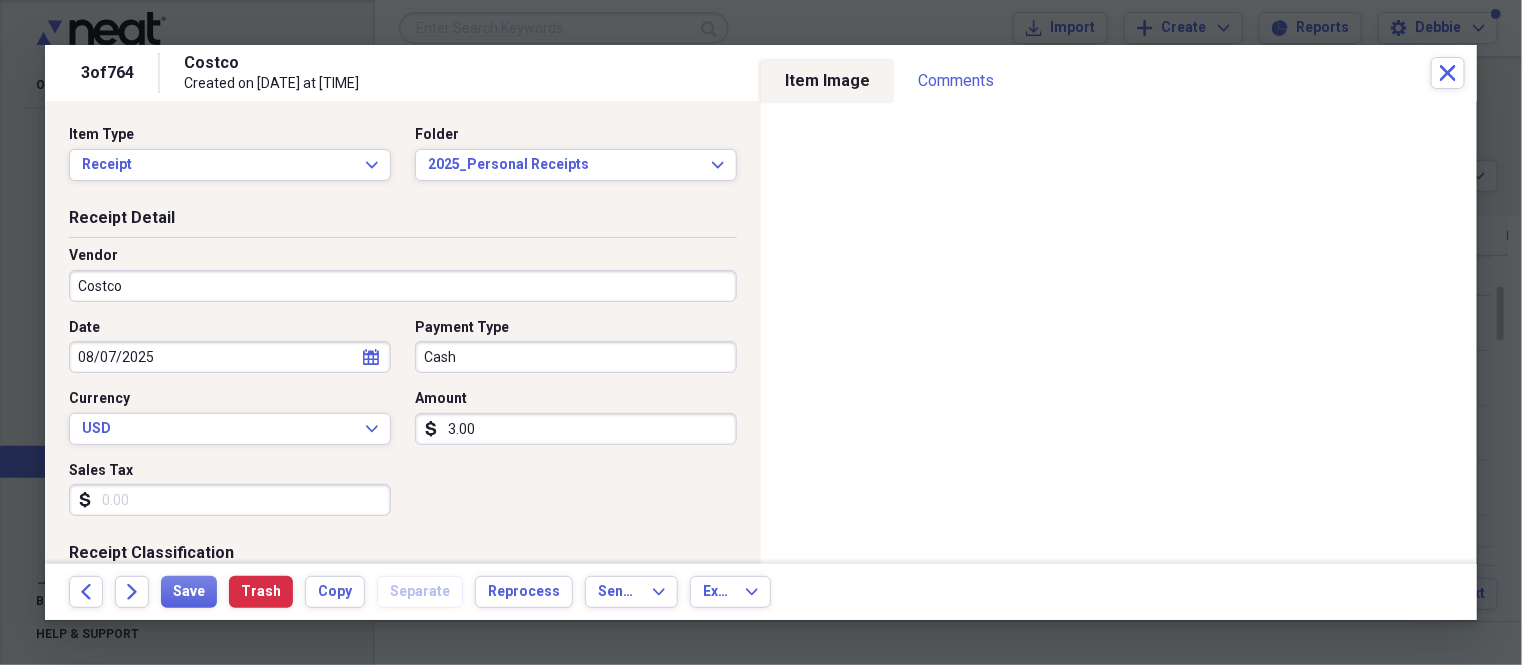 click on "3.00" at bounding box center [576, 429] 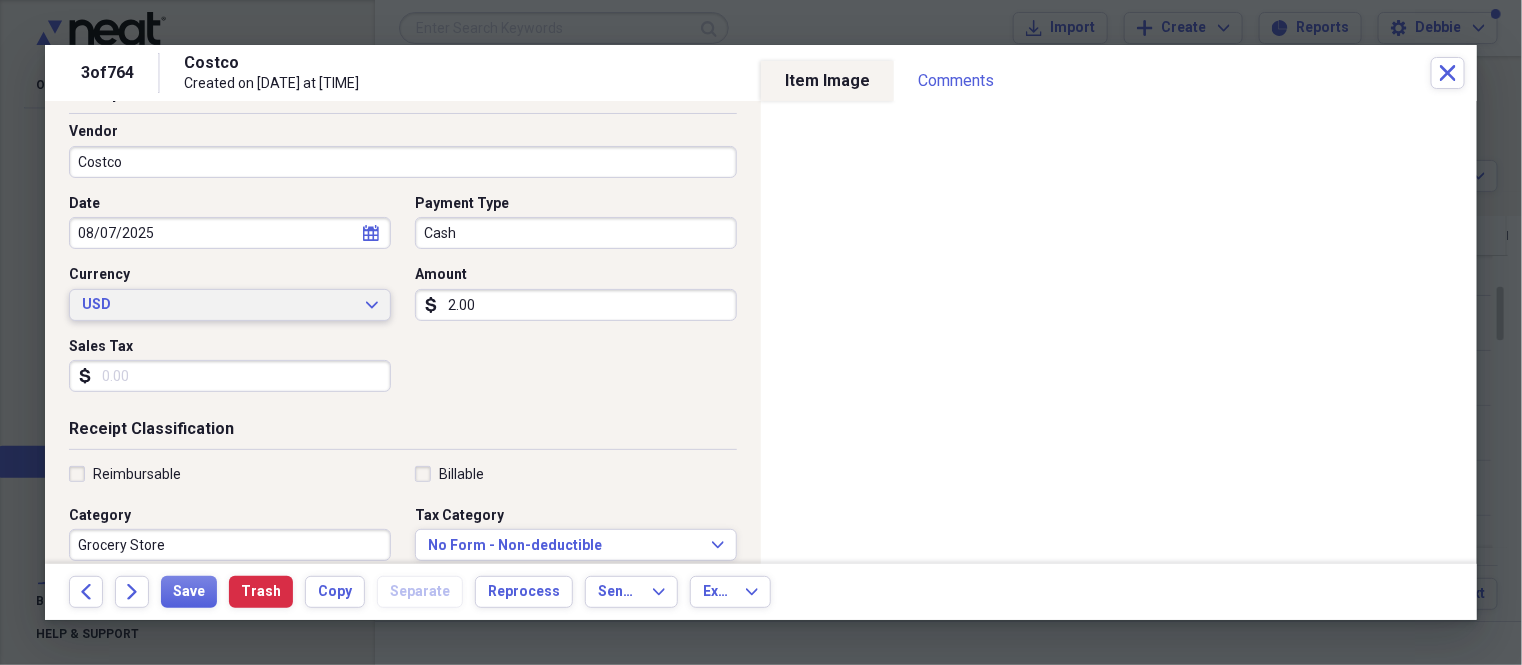 scroll, scrollTop: 249, scrollLeft: 0, axis: vertical 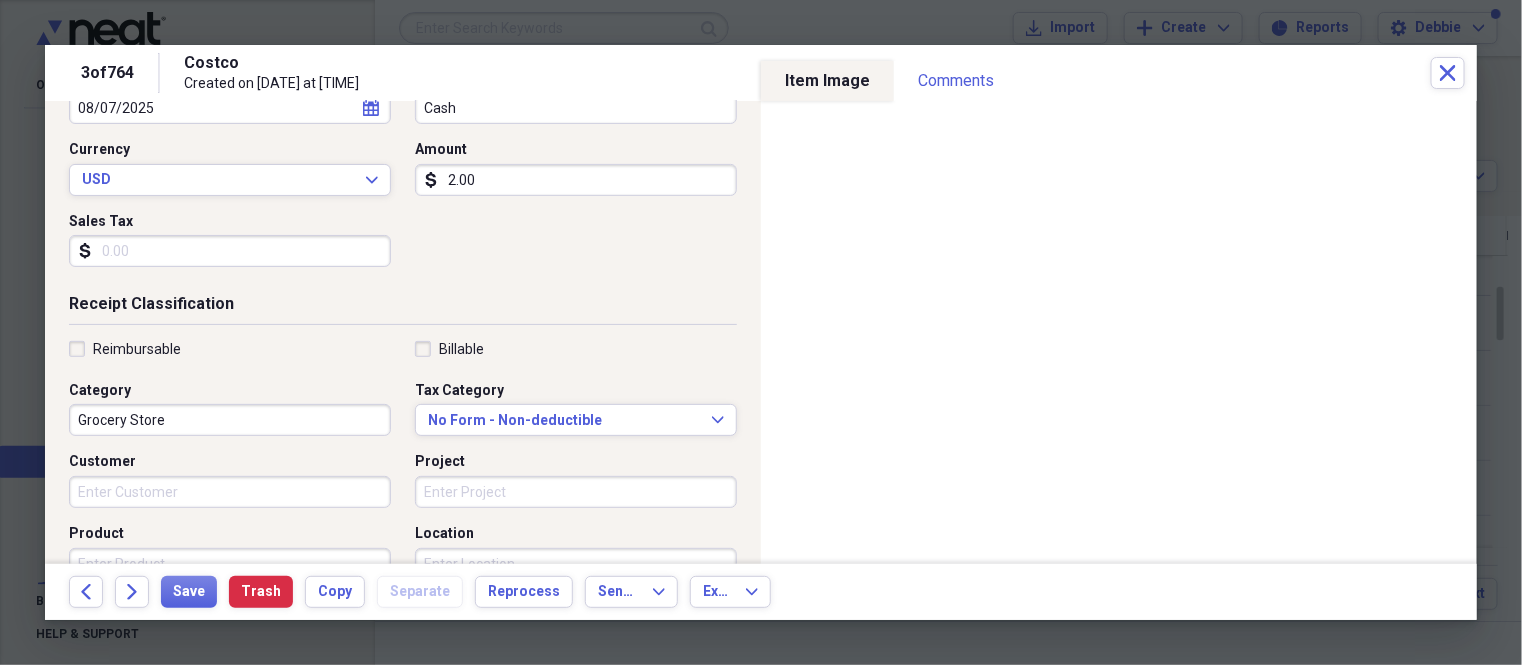 type on "2.00" 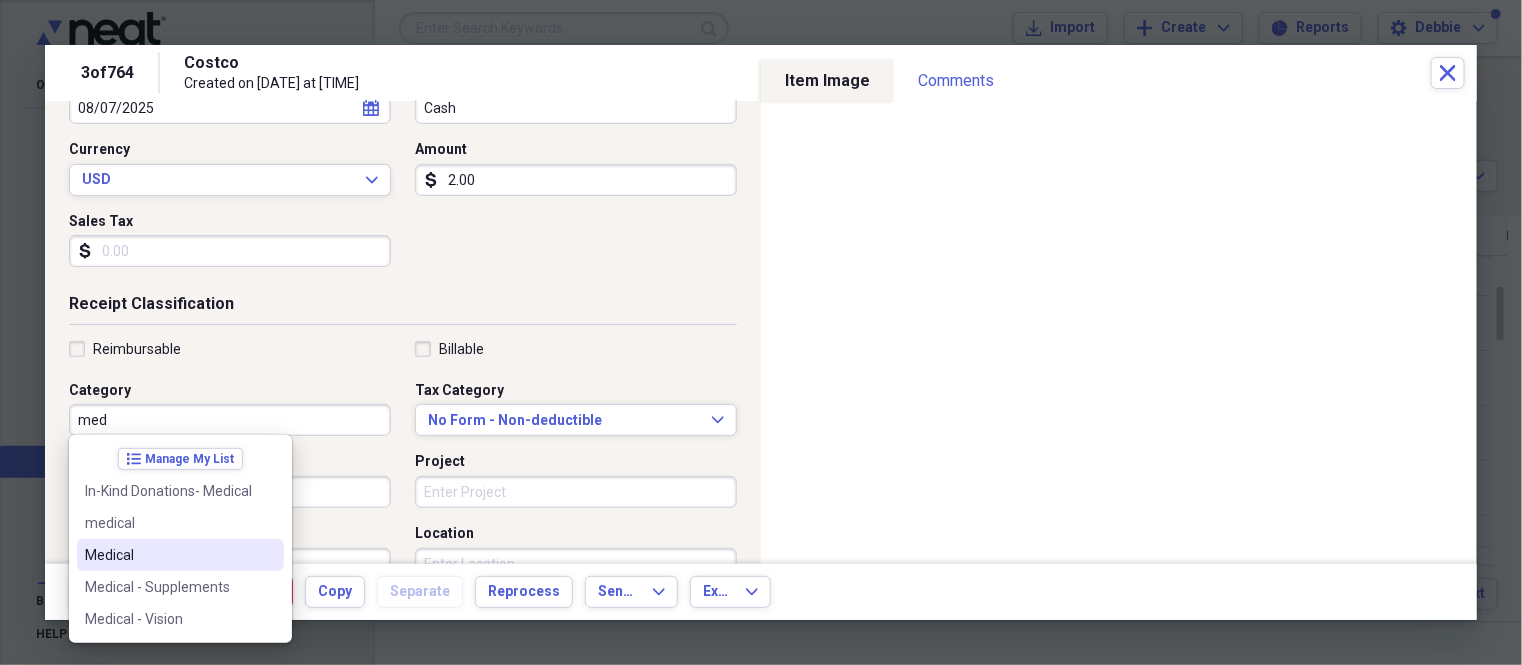 click on "Medical" at bounding box center [168, 555] 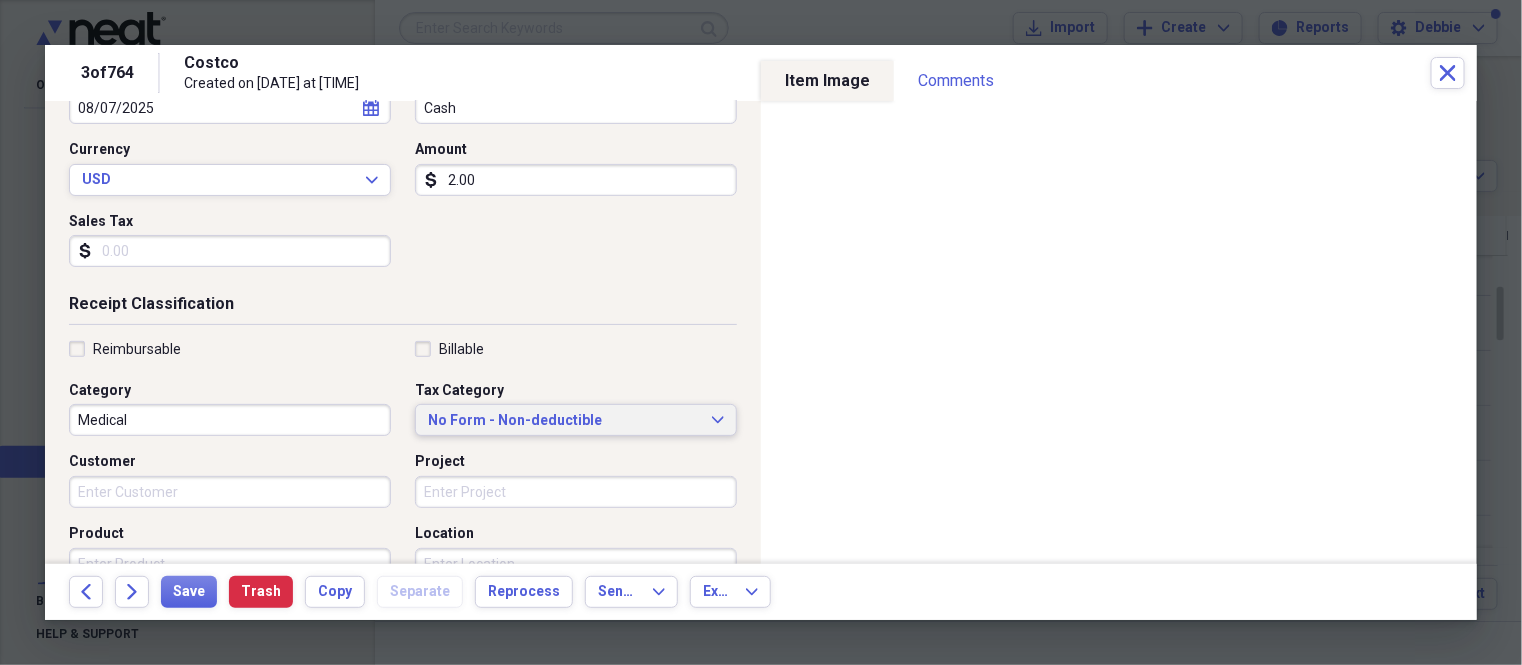 click on "No Form - Non-deductible" at bounding box center (564, 421) 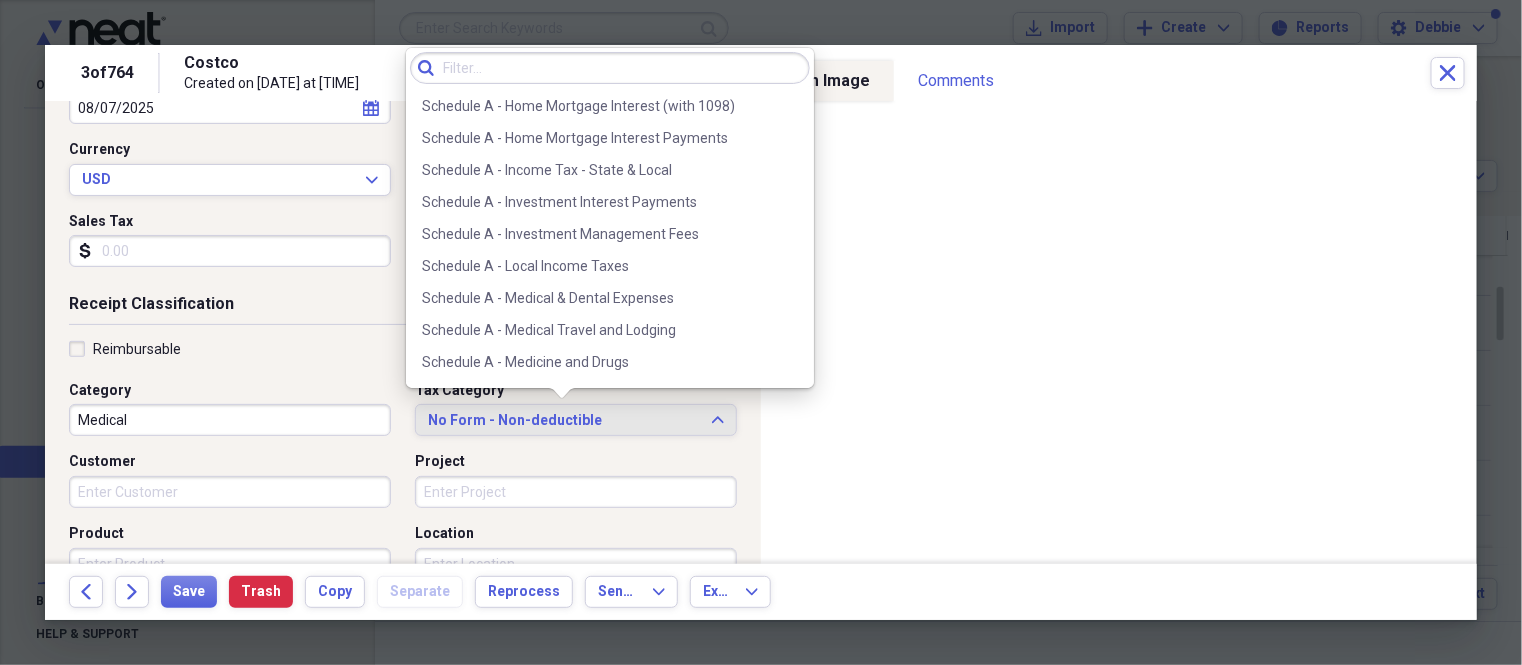 scroll, scrollTop: 2875, scrollLeft: 0, axis: vertical 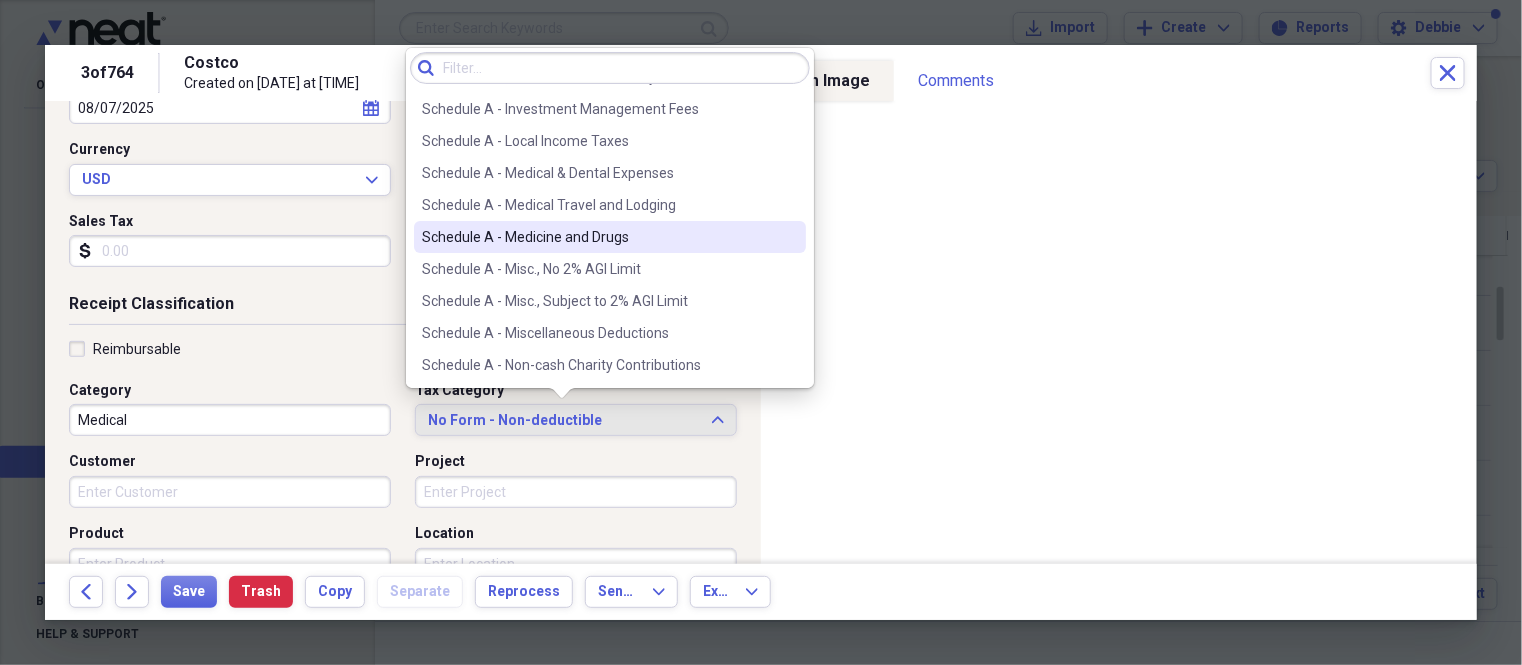 click on "Schedule A - Medicine and Drugs" at bounding box center [598, 237] 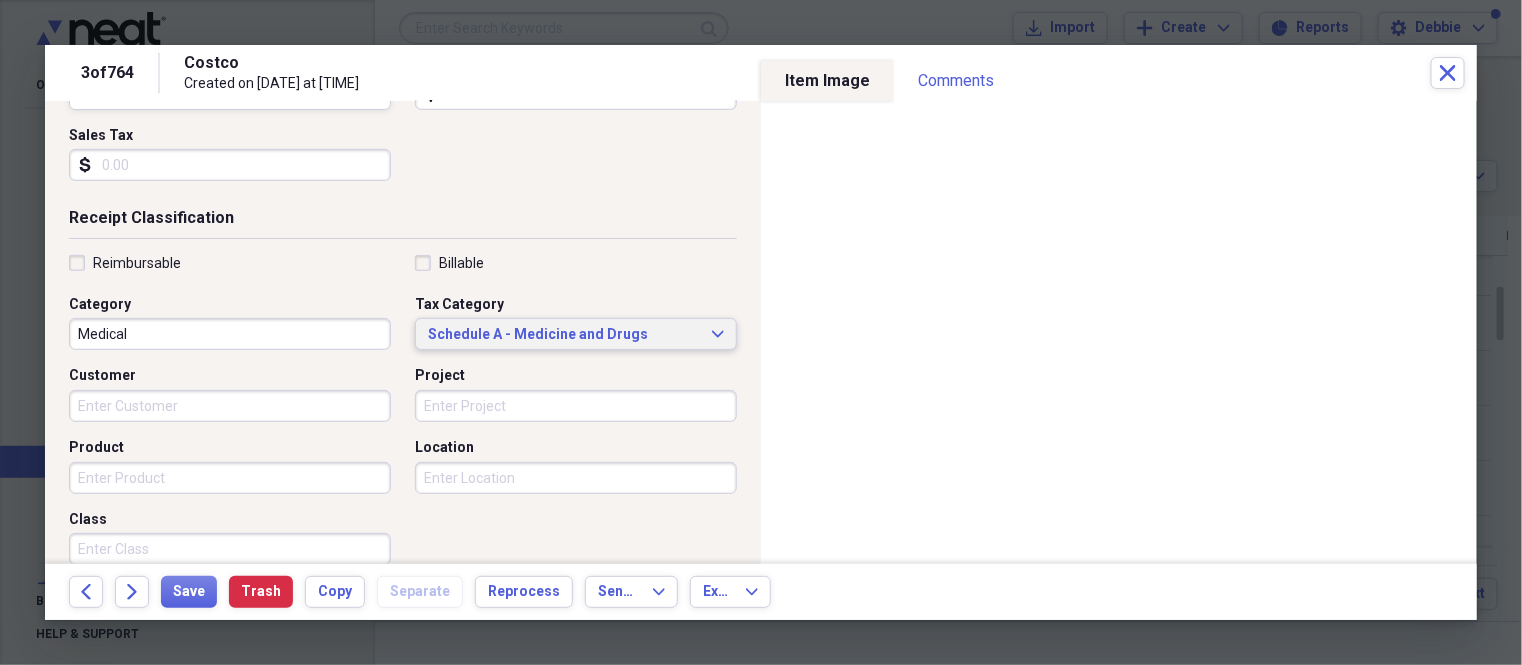 scroll, scrollTop: 375, scrollLeft: 0, axis: vertical 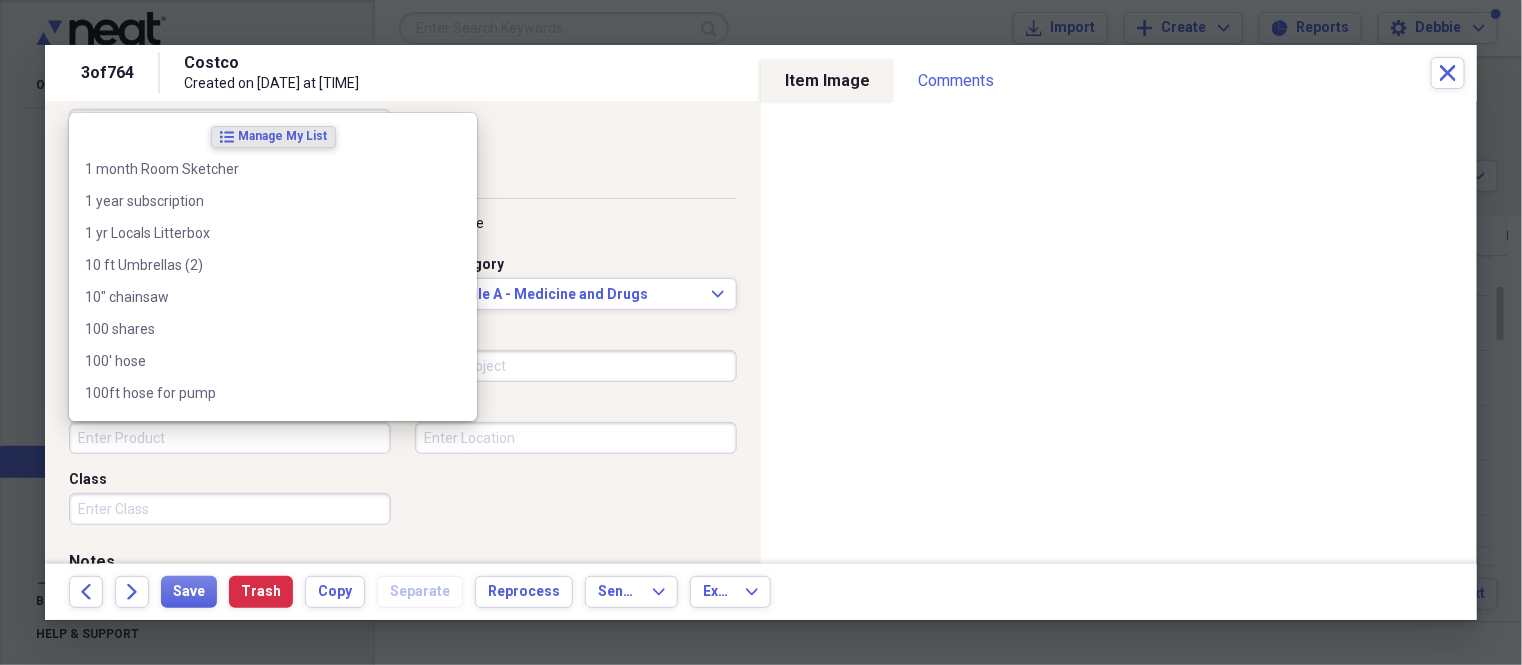 click on "Product" at bounding box center (230, 438) 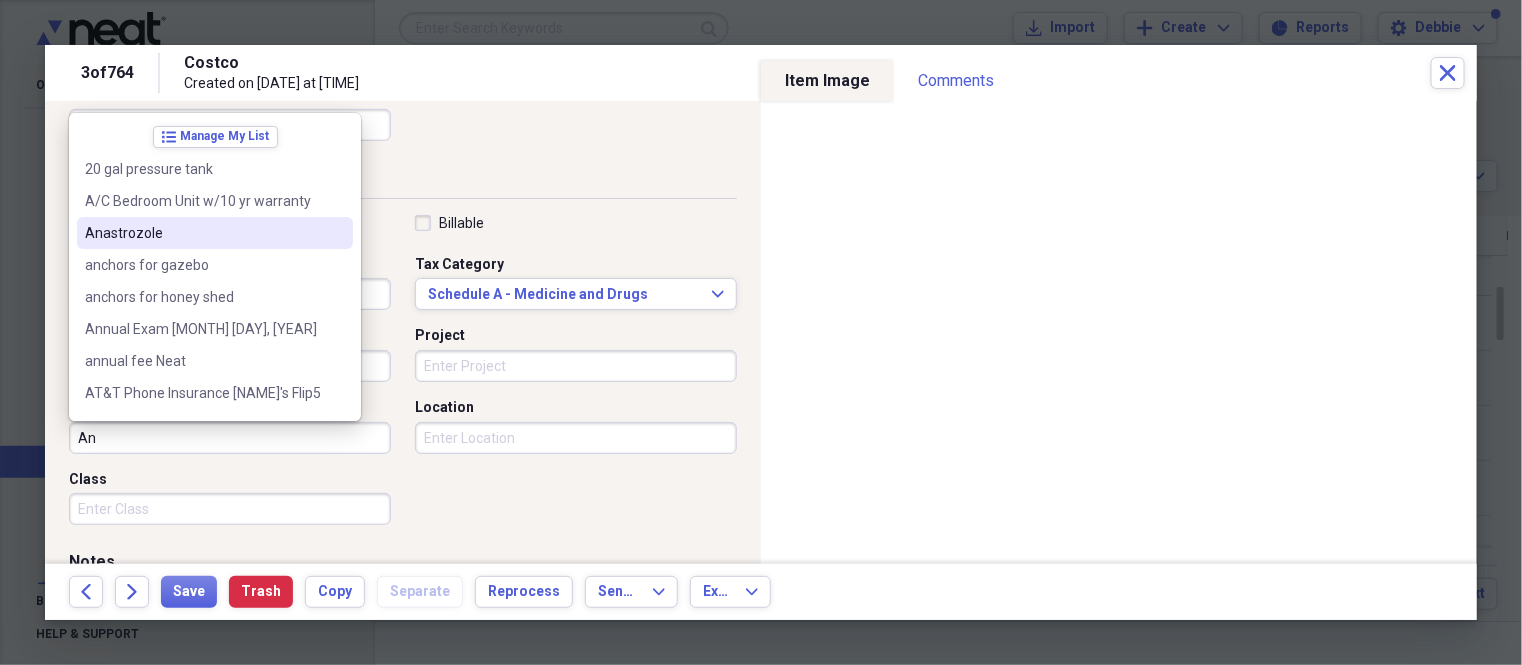 click on "Anastrozole" at bounding box center (203, 233) 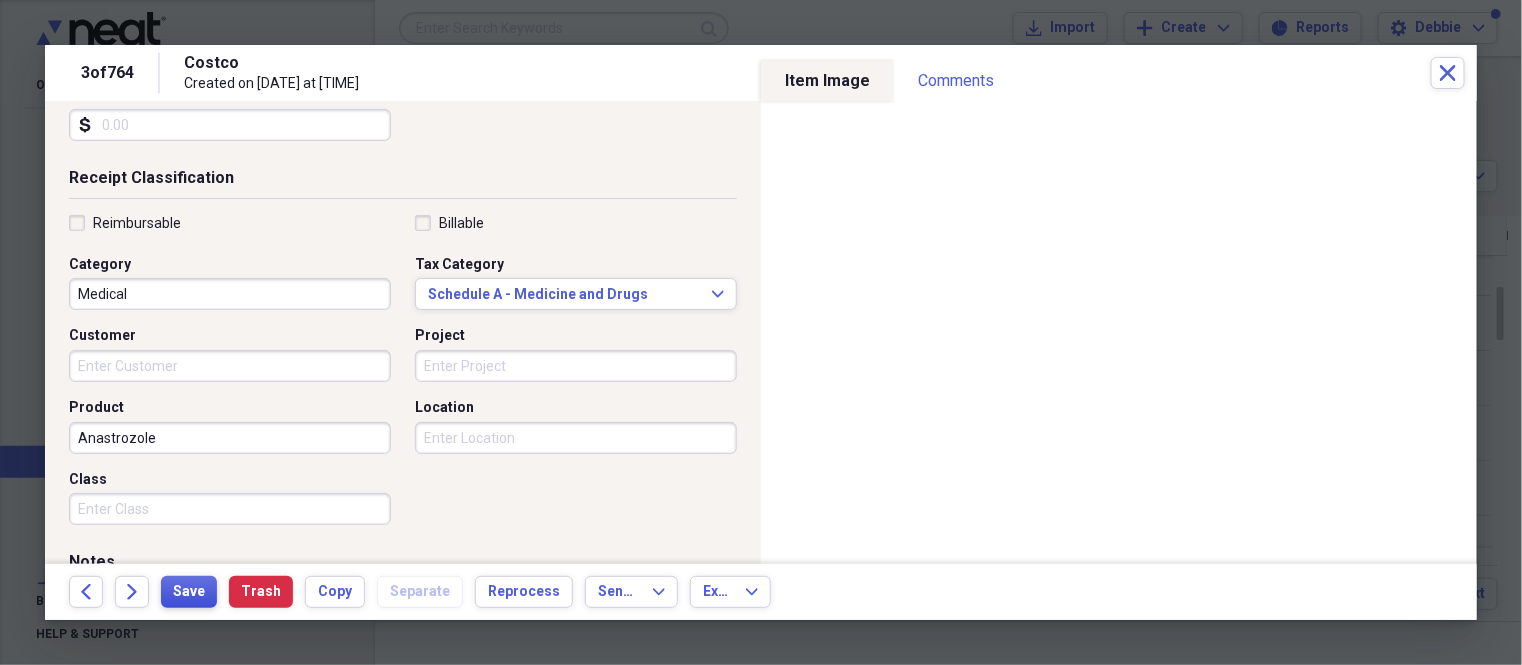 click on "Save" at bounding box center (189, 592) 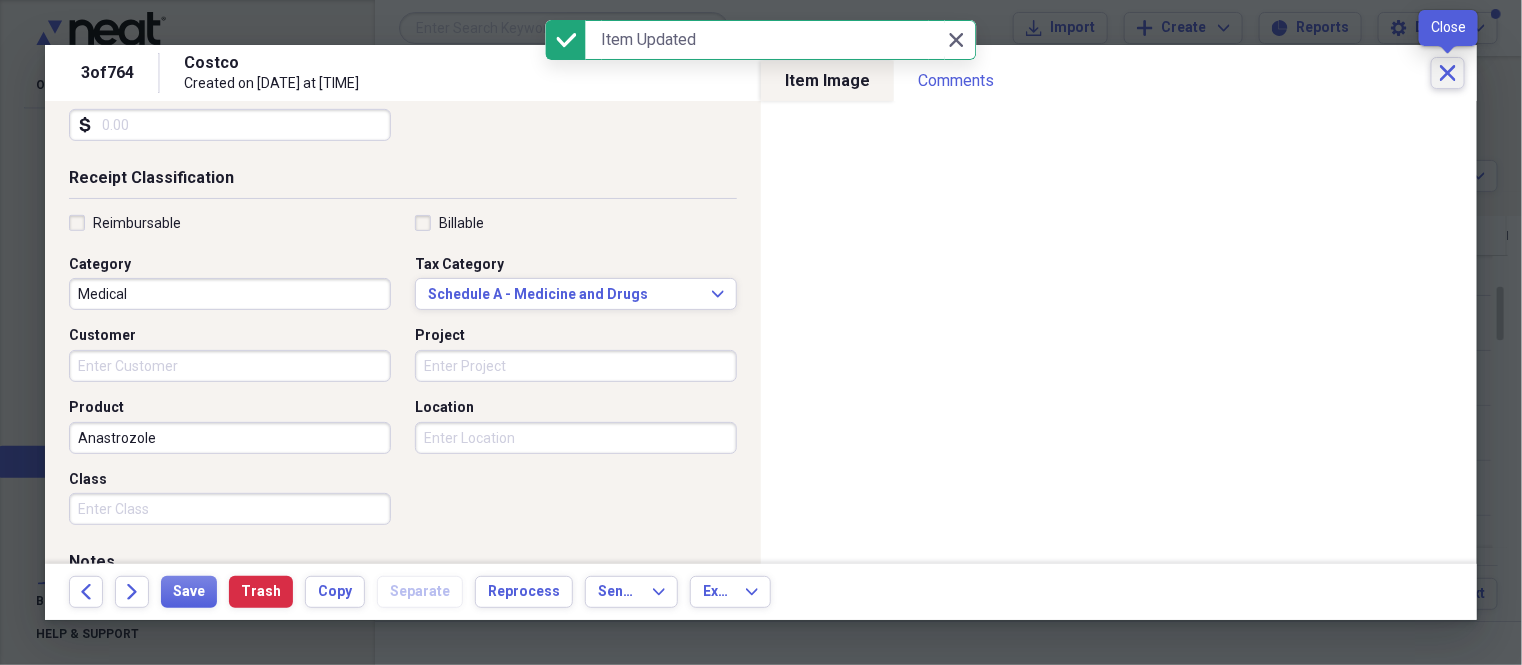 click on "Close" 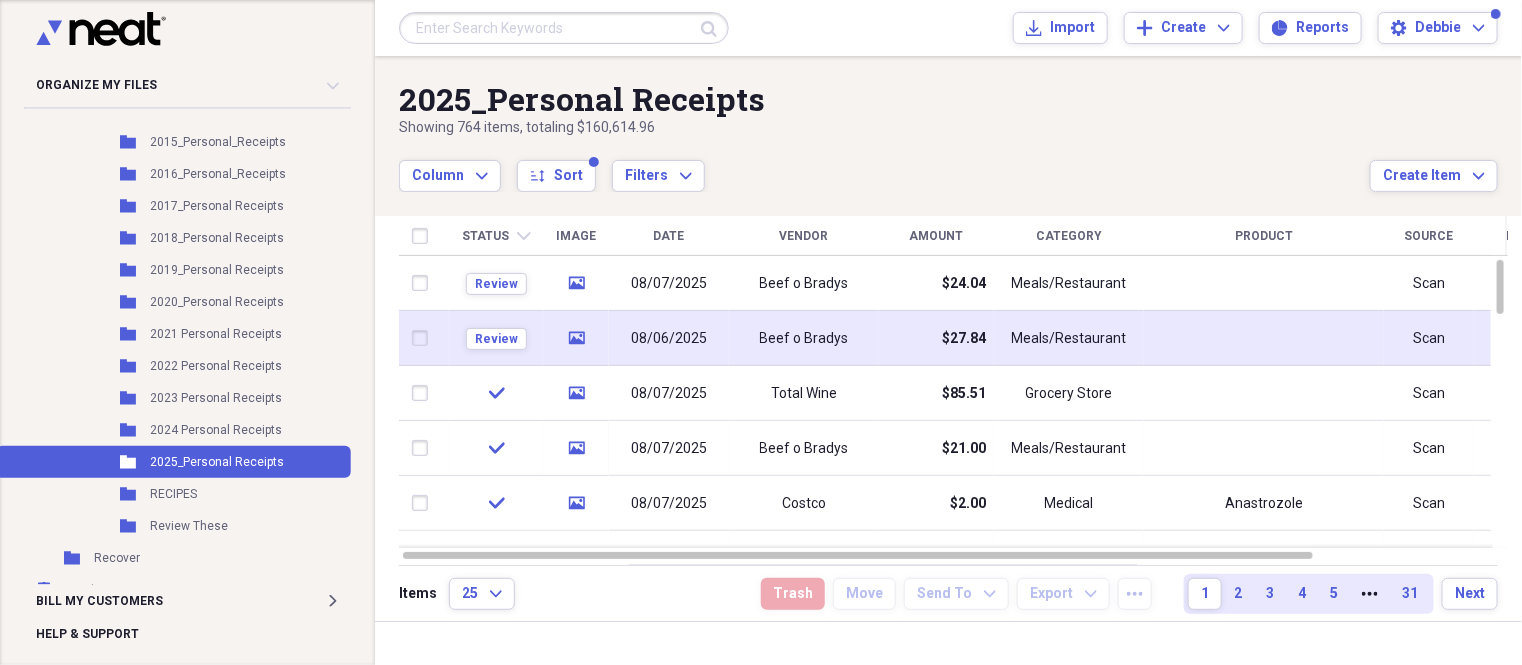 click on "Beef o Bradys" at bounding box center [804, 339] 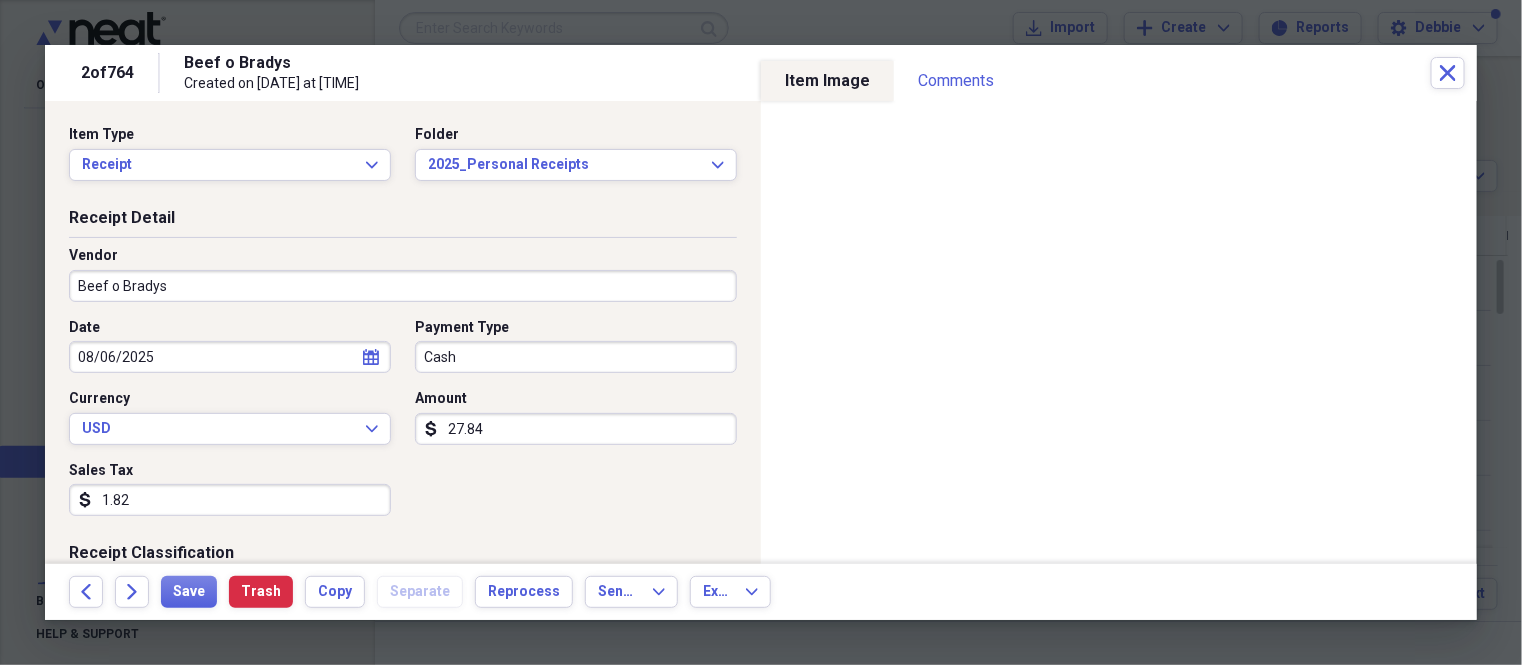 click on "27.84" at bounding box center [576, 429] 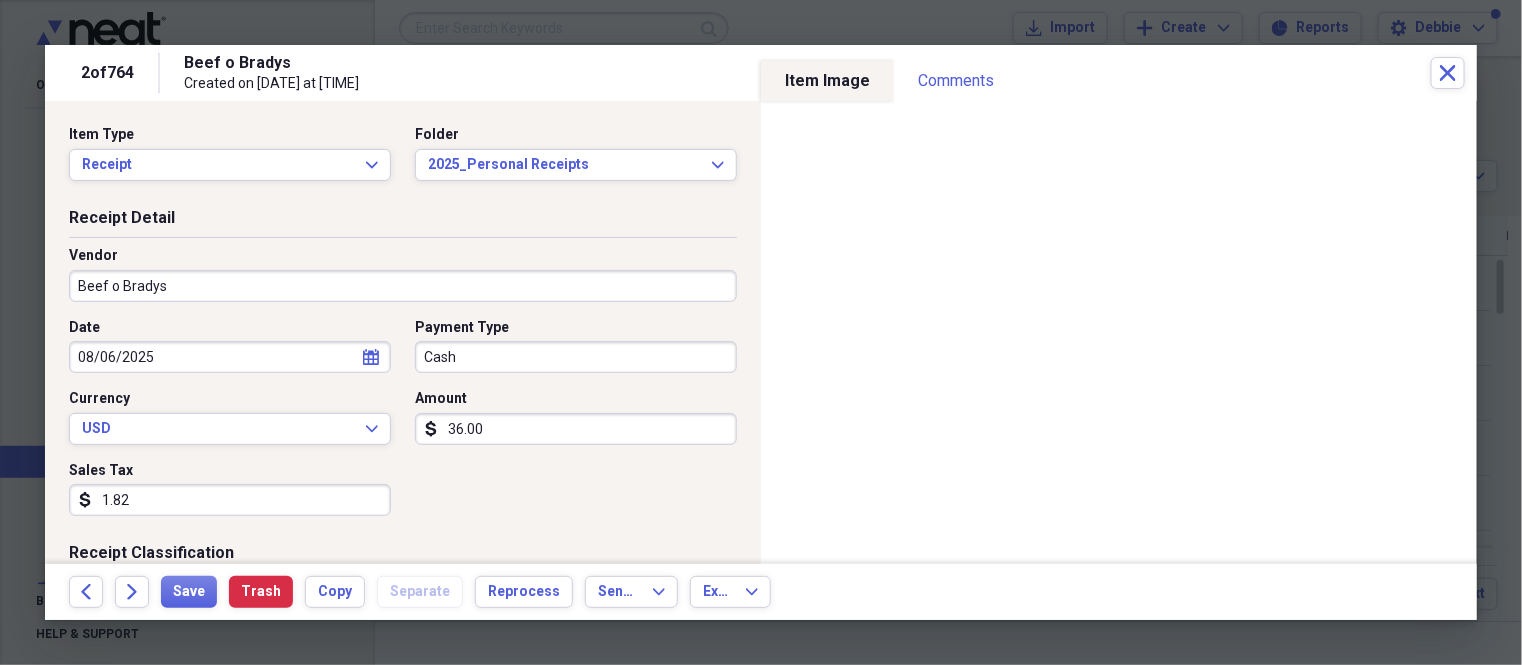 type on "36.00" 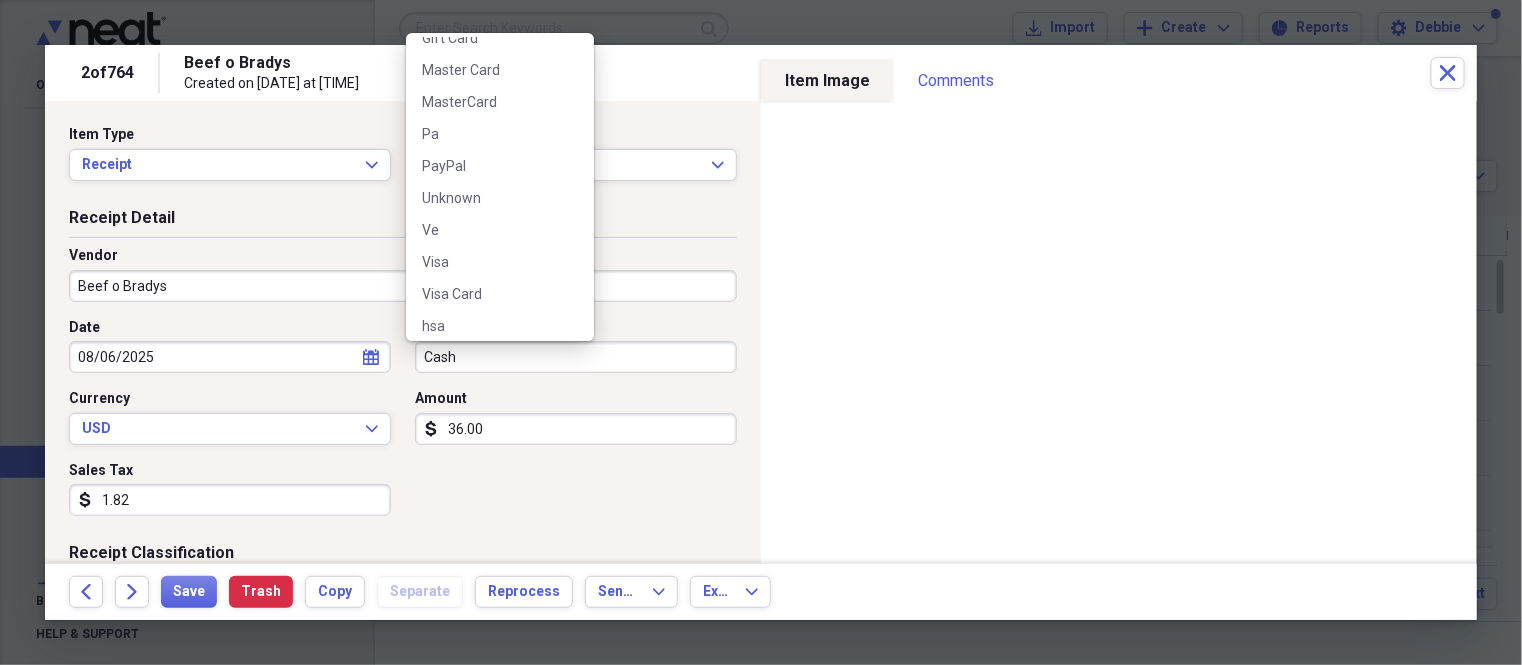 scroll, scrollTop: 635, scrollLeft: 0, axis: vertical 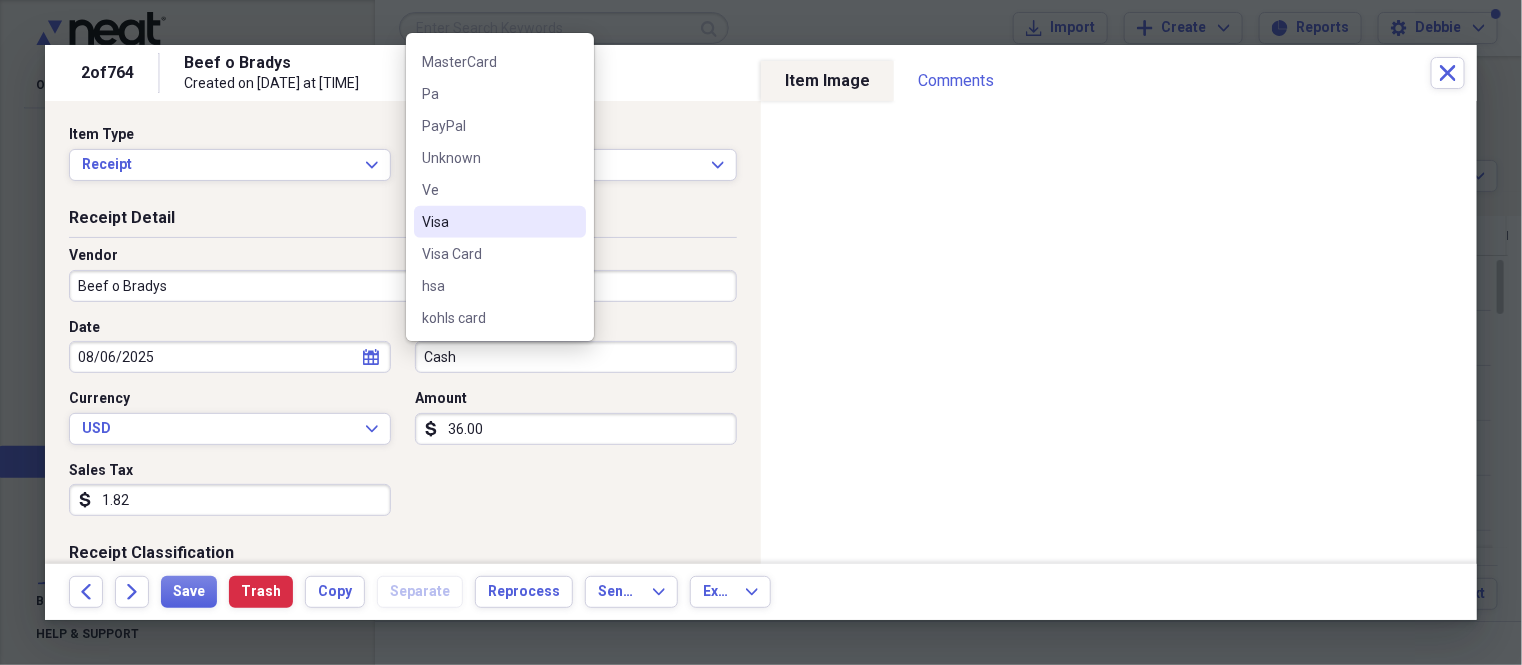 click on "Visa" at bounding box center [488, 222] 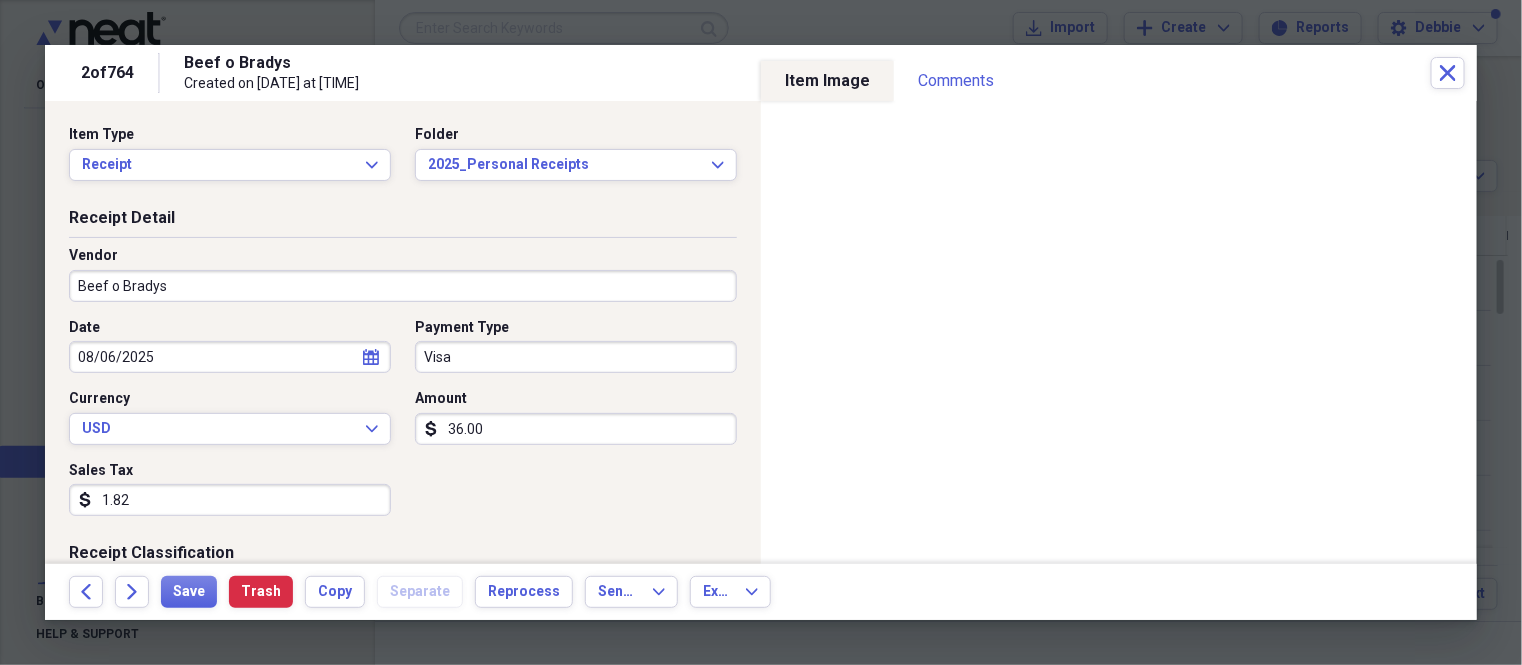 scroll, scrollTop: 249, scrollLeft: 0, axis: vertical 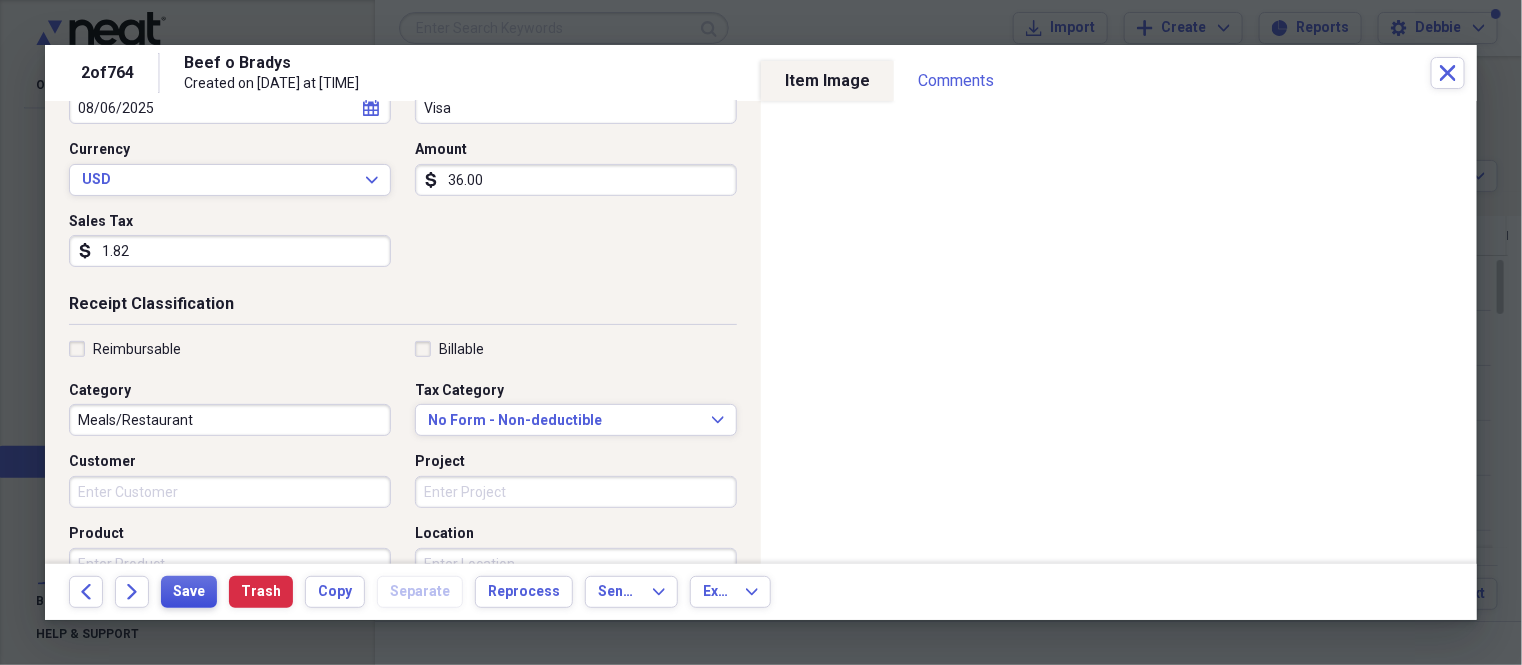 click on "Save" at bounding box center (189, 592) 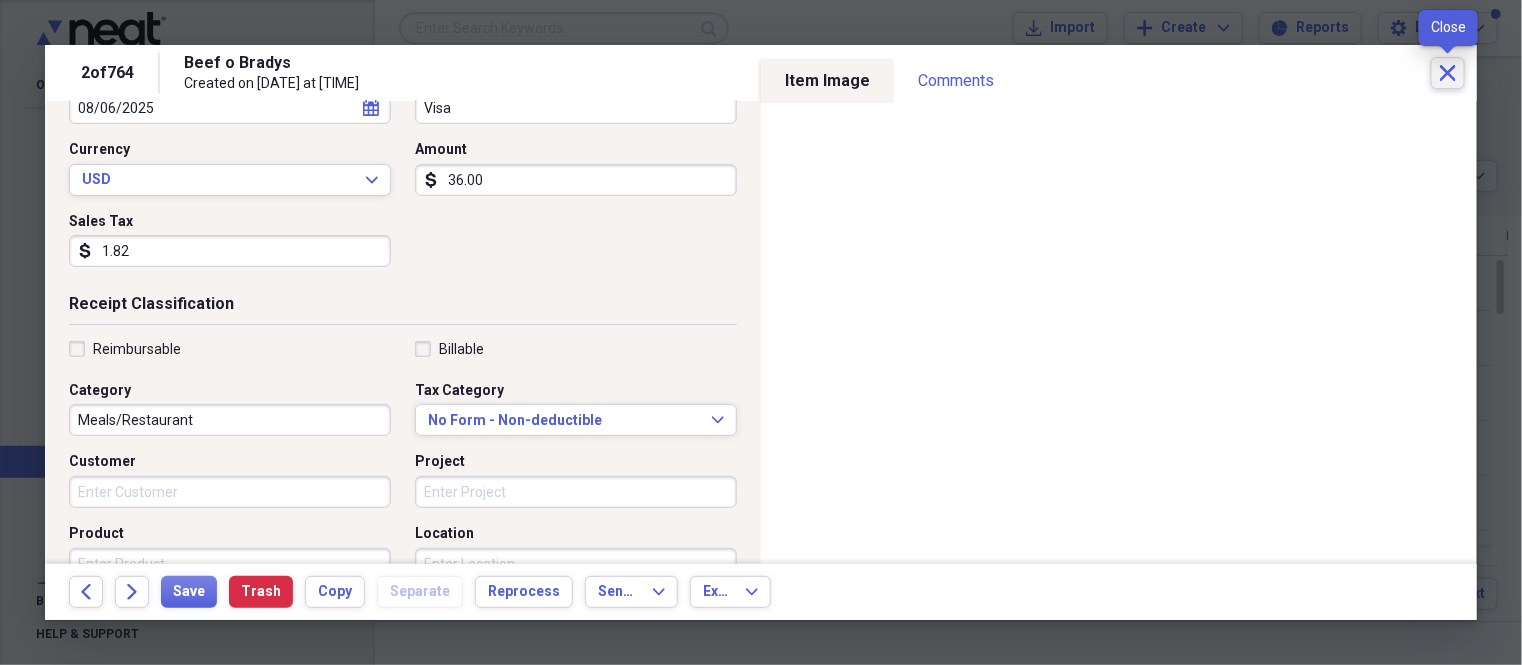 click on "Close" 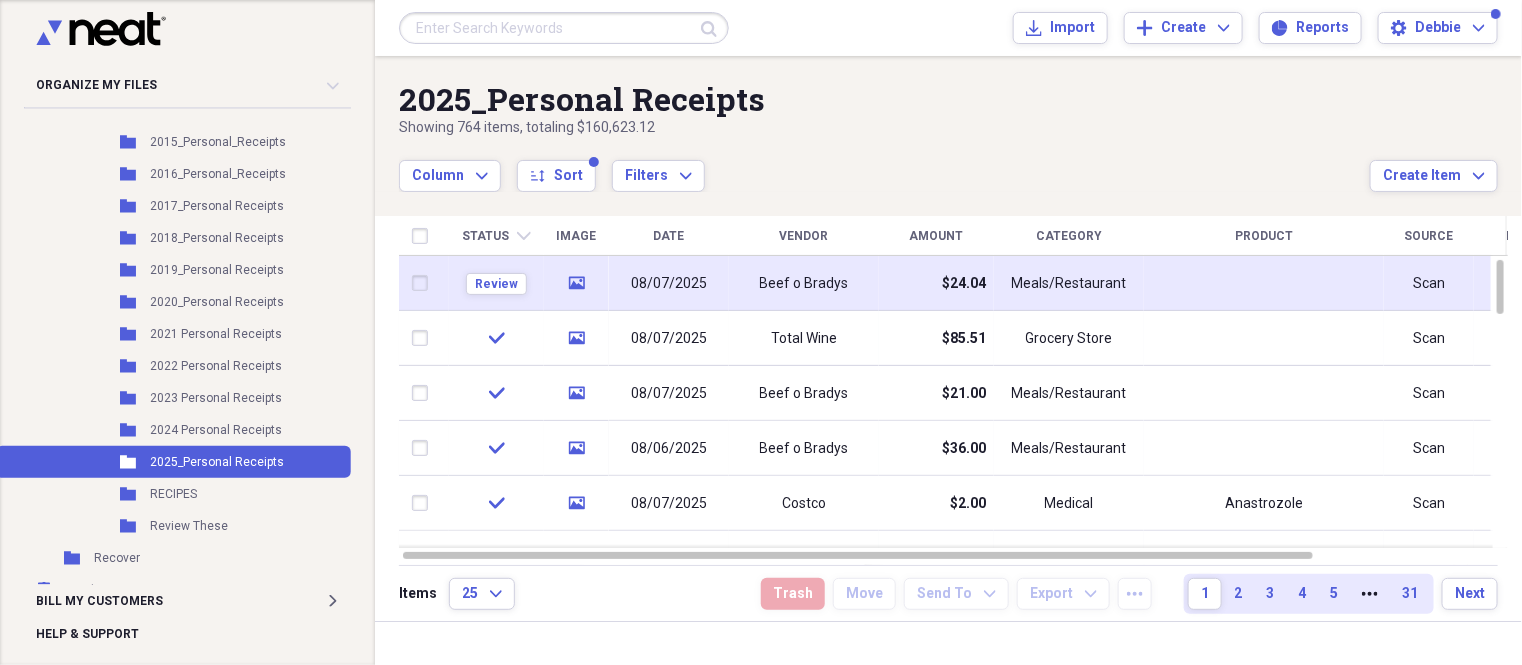click on "Beef o Bradys" at bounding box center [804, 284] 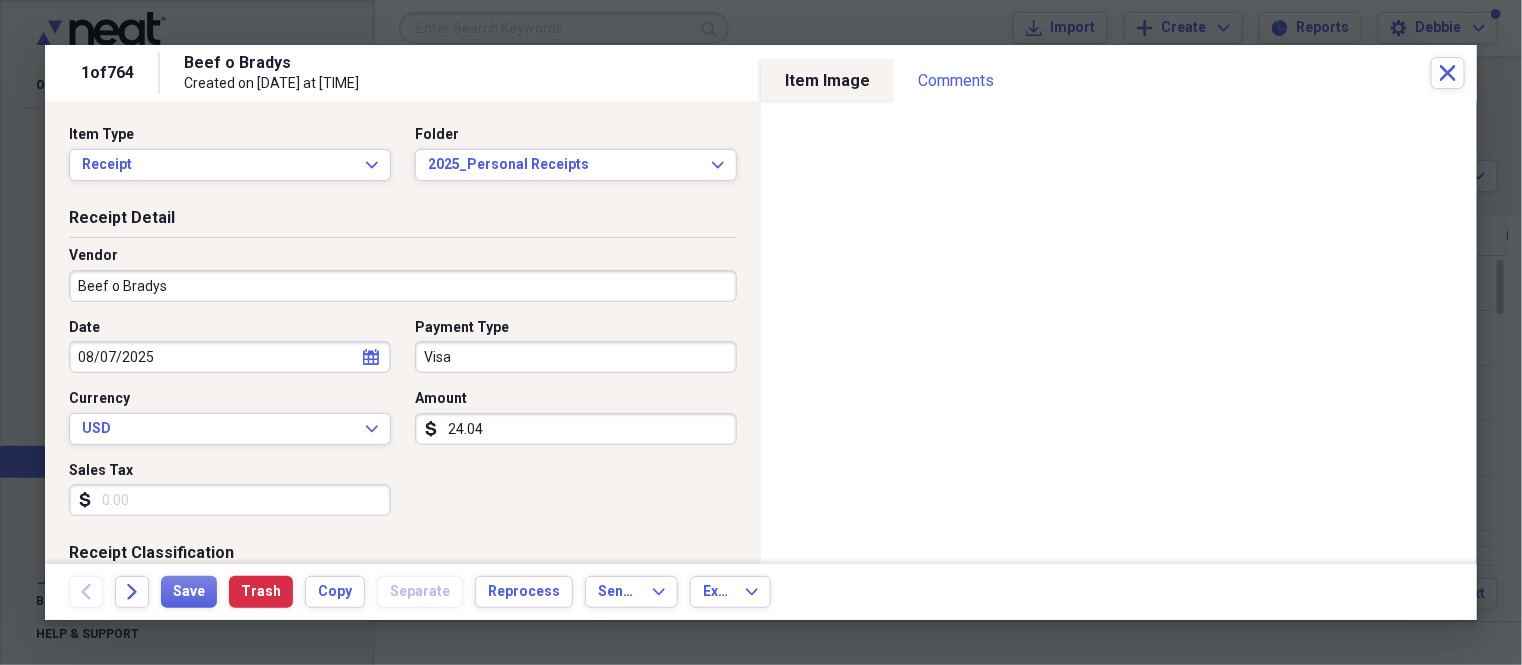 click on "24.04" at bounding box center (576, 429) 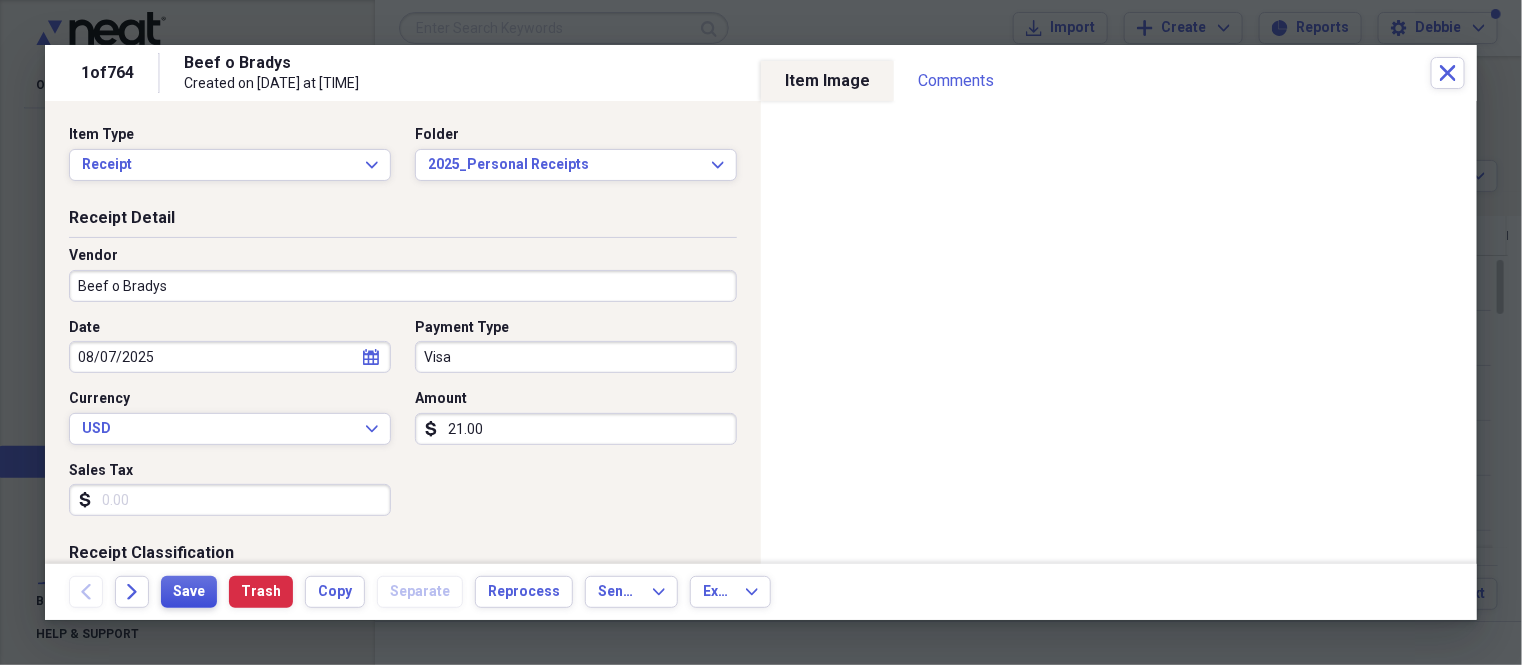 type on "21.00" 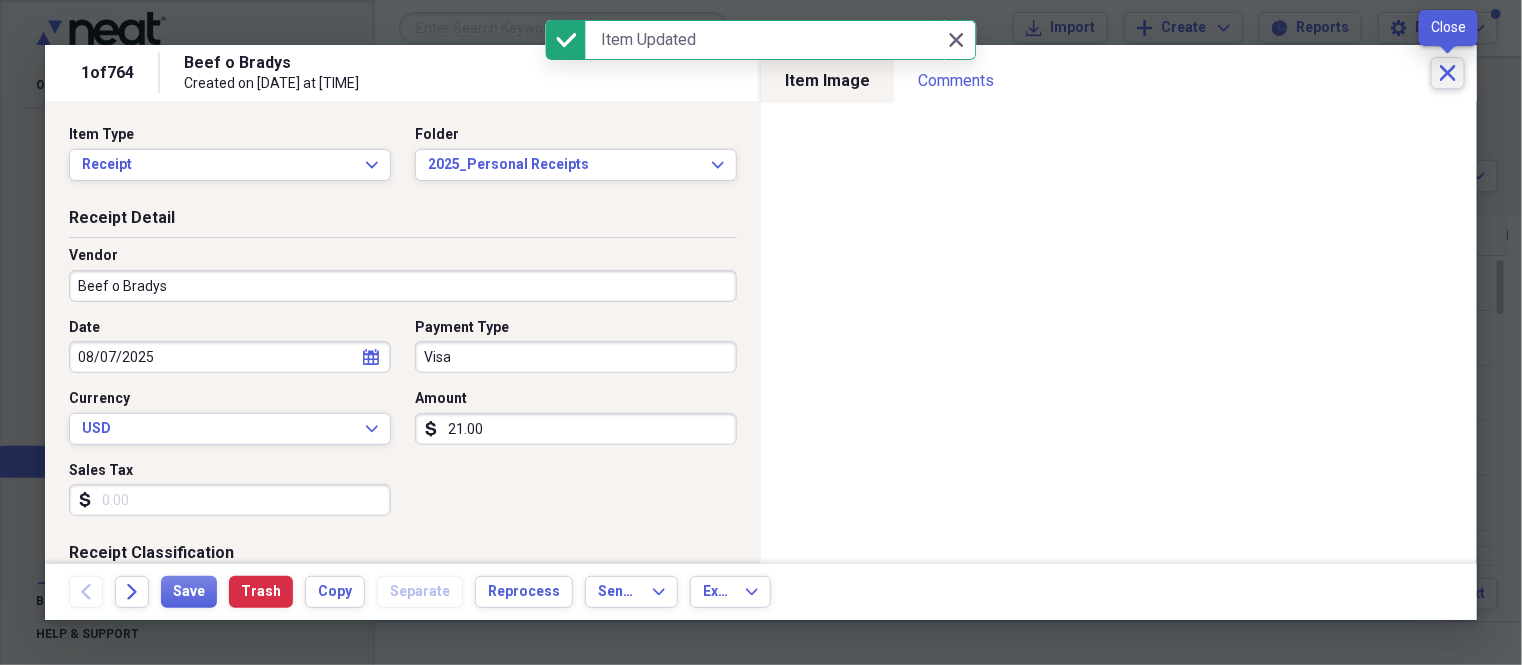 click on "Close" at bounding box center [1448, 73] 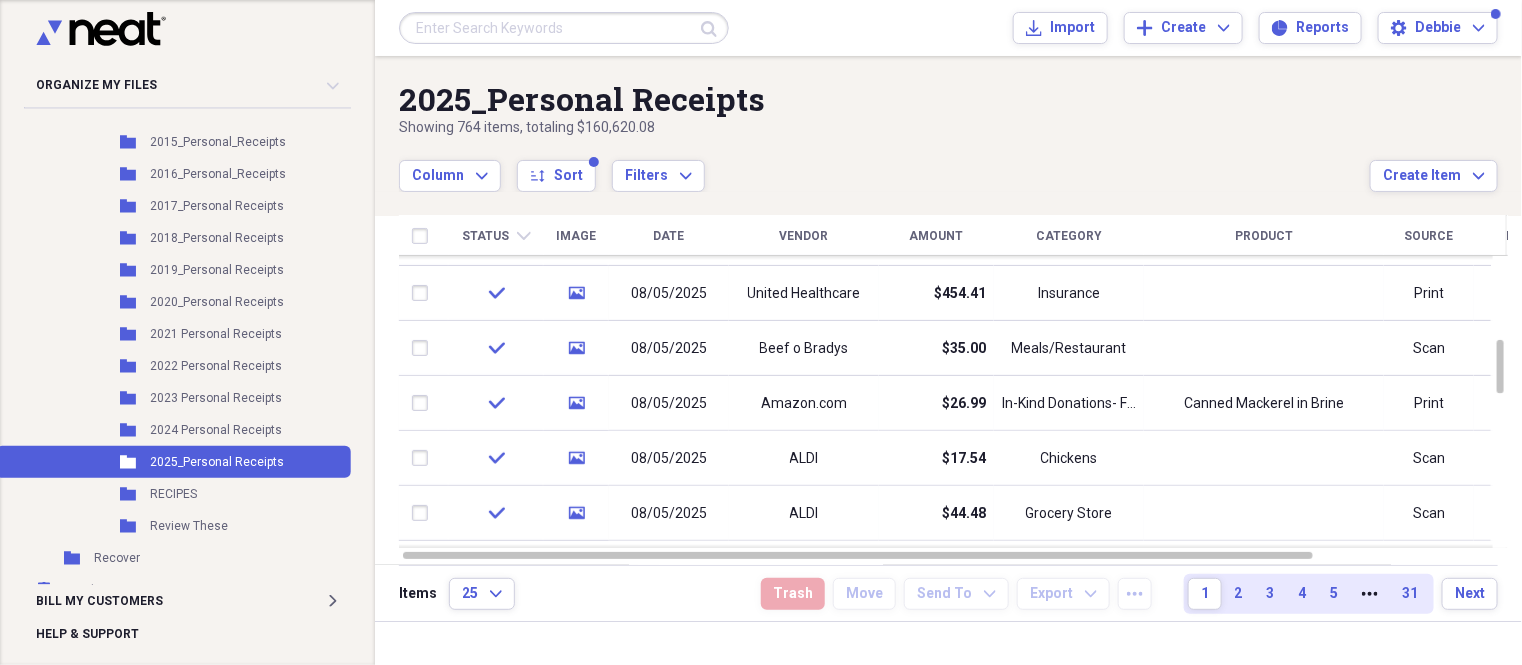 click on "Date" at bounding box center [669, 236] 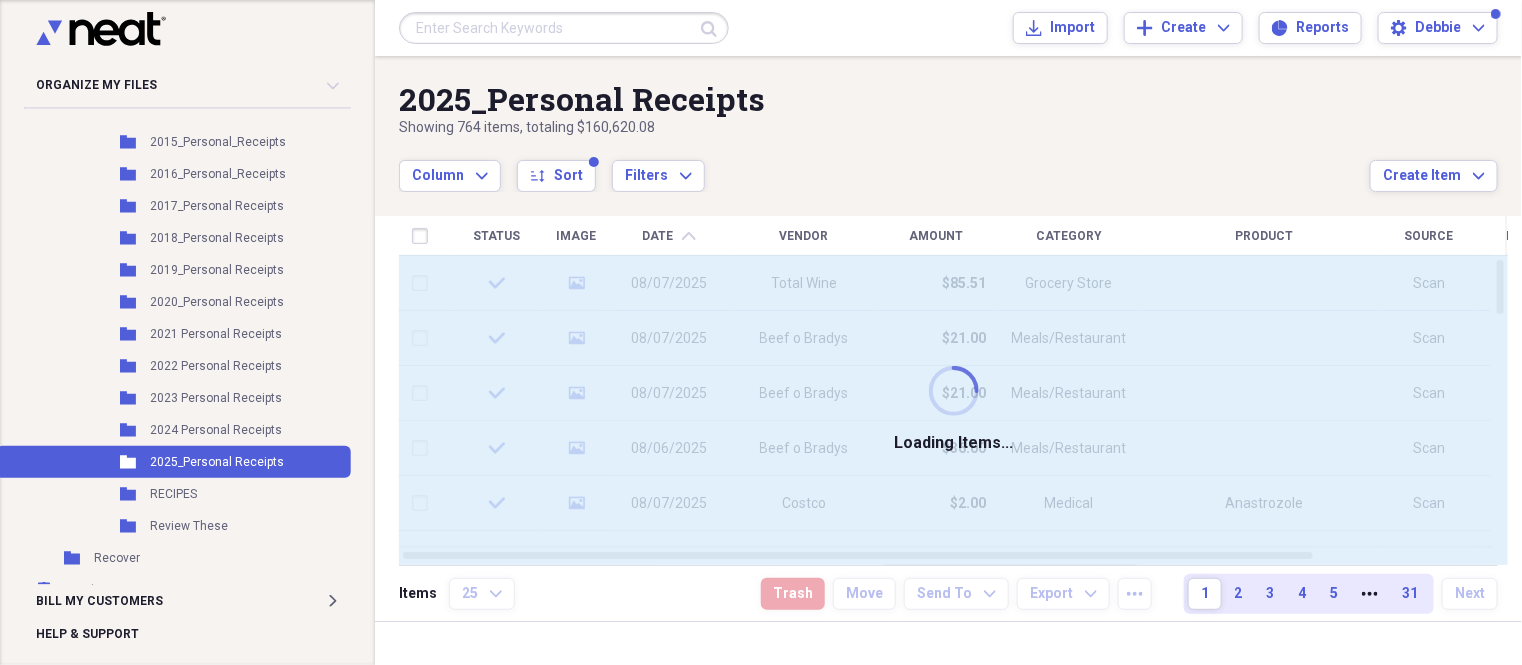 click 